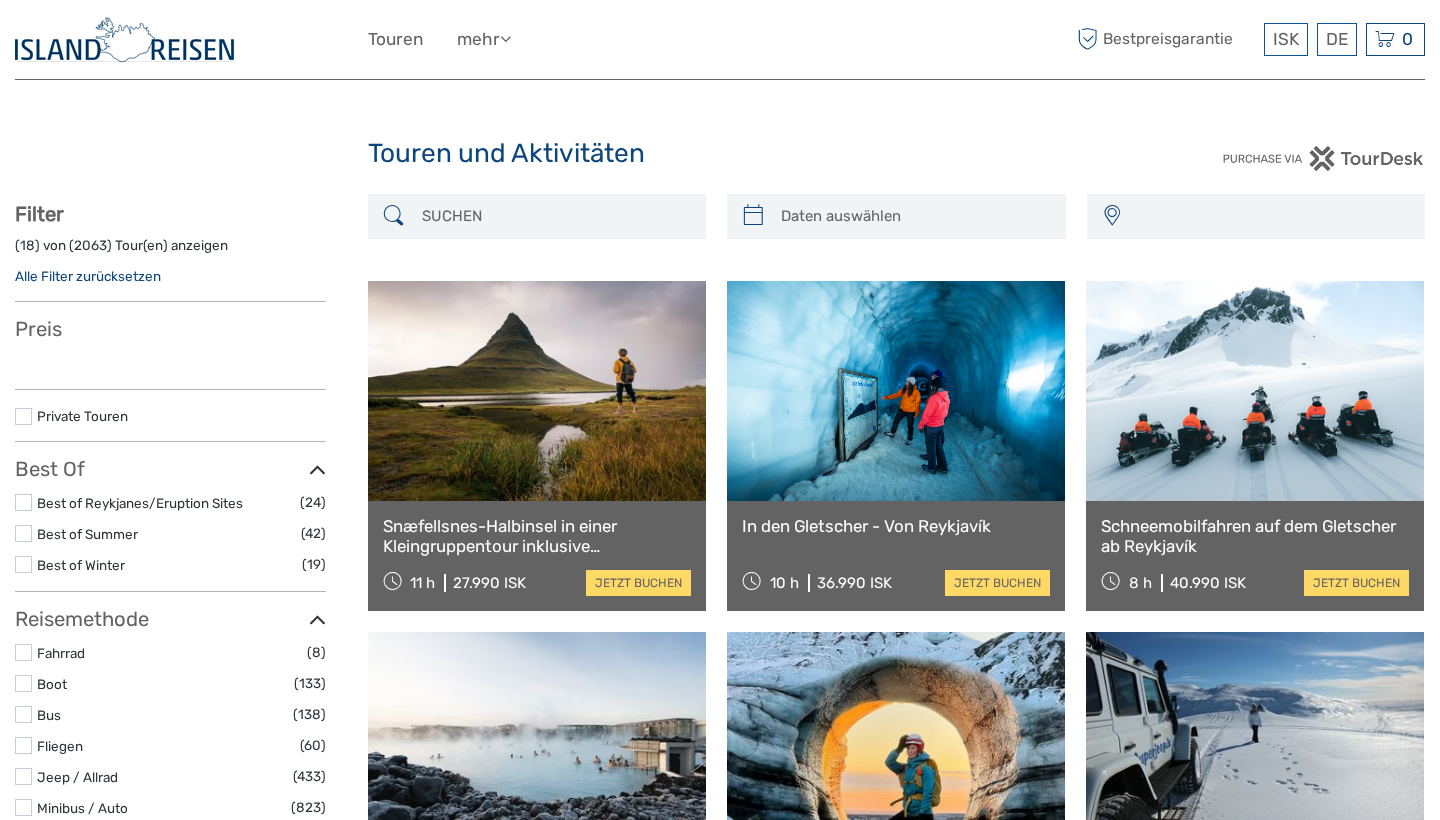 scroll, scrollTop: 0, scrollLeft: 0, axis: both 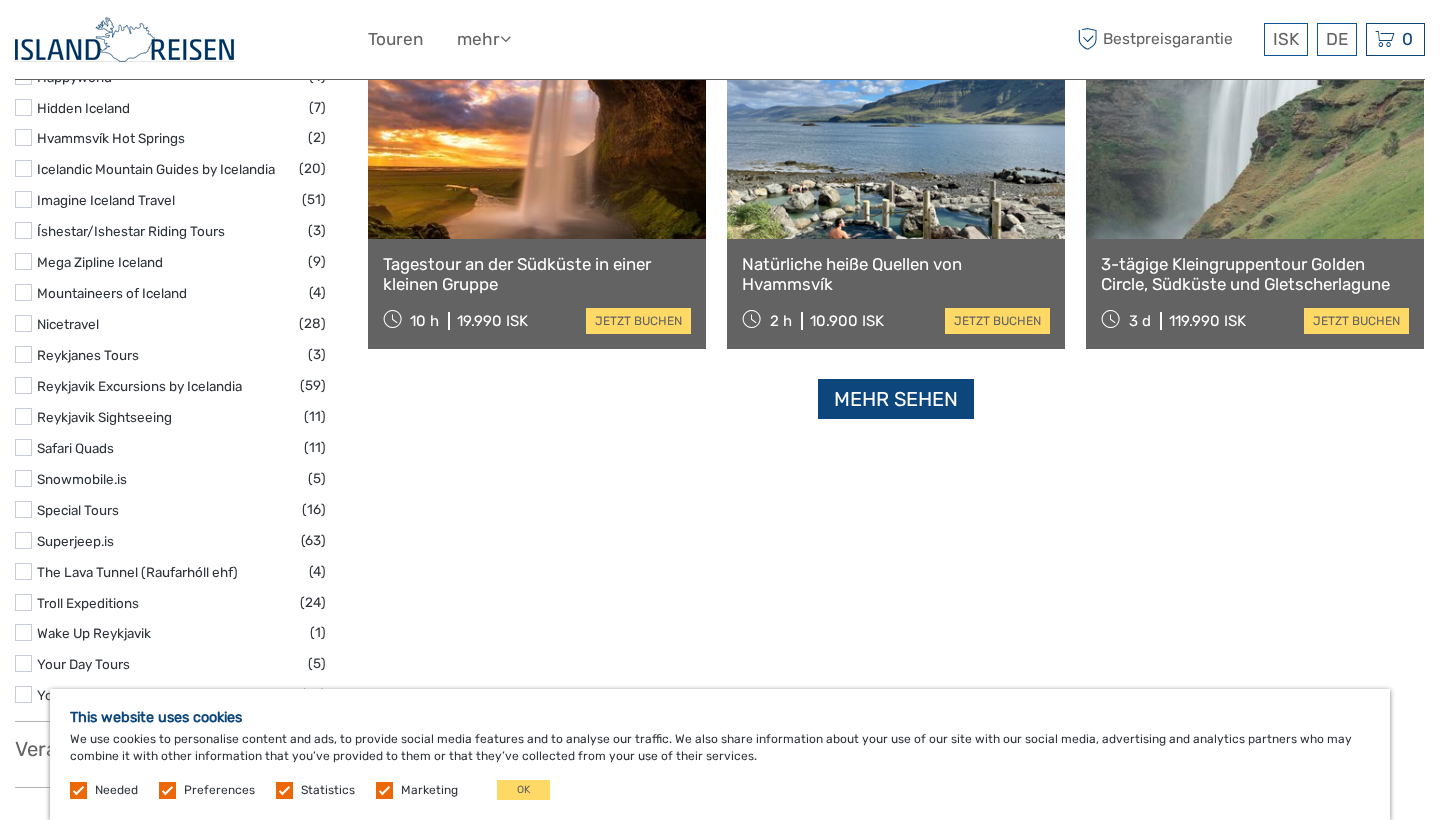 click on "Mehr sehen" at bounding box center (896, 399) 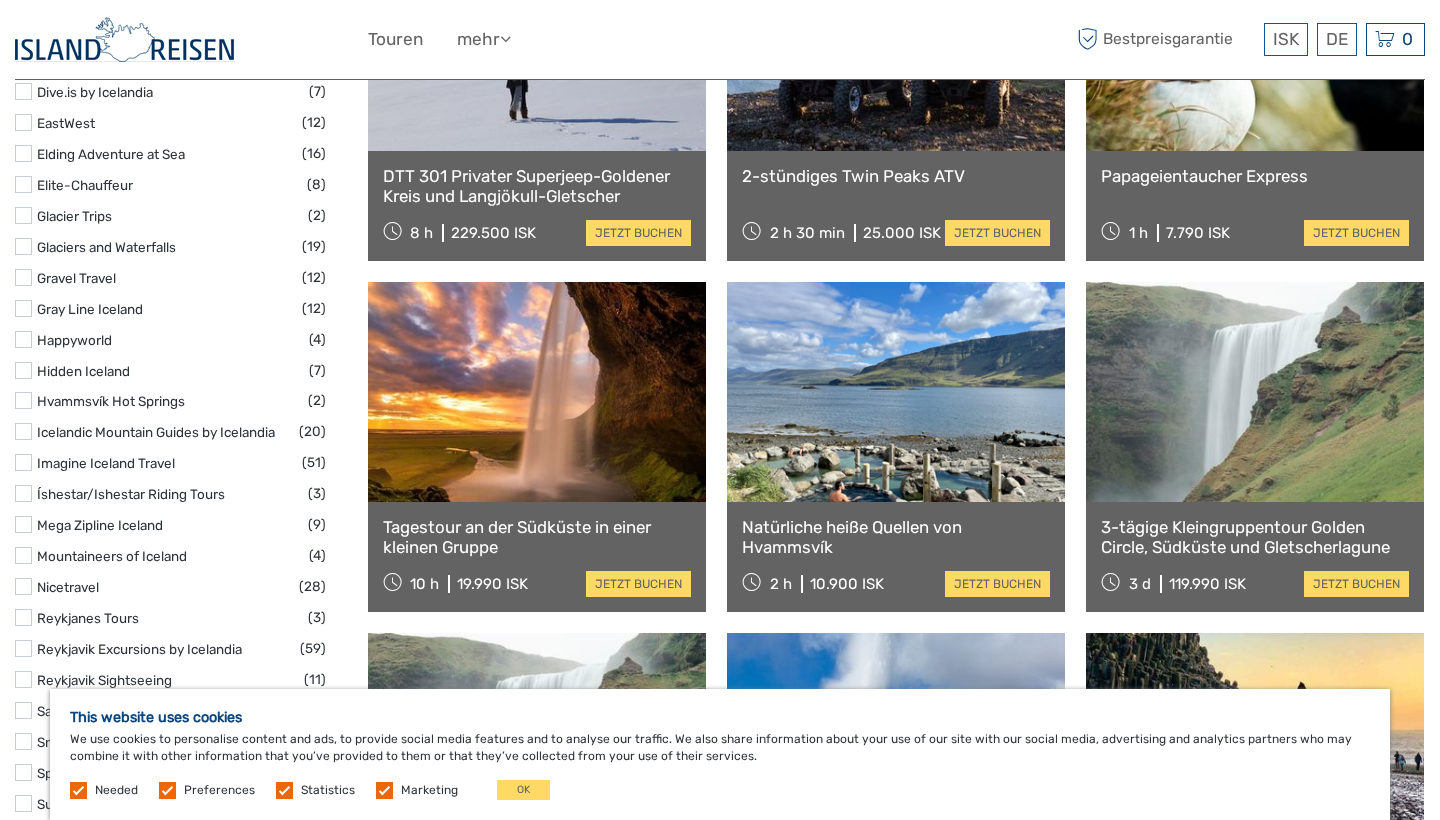 scroll, scrollTop: 1753, scrollLeft: 0, axis: vertical 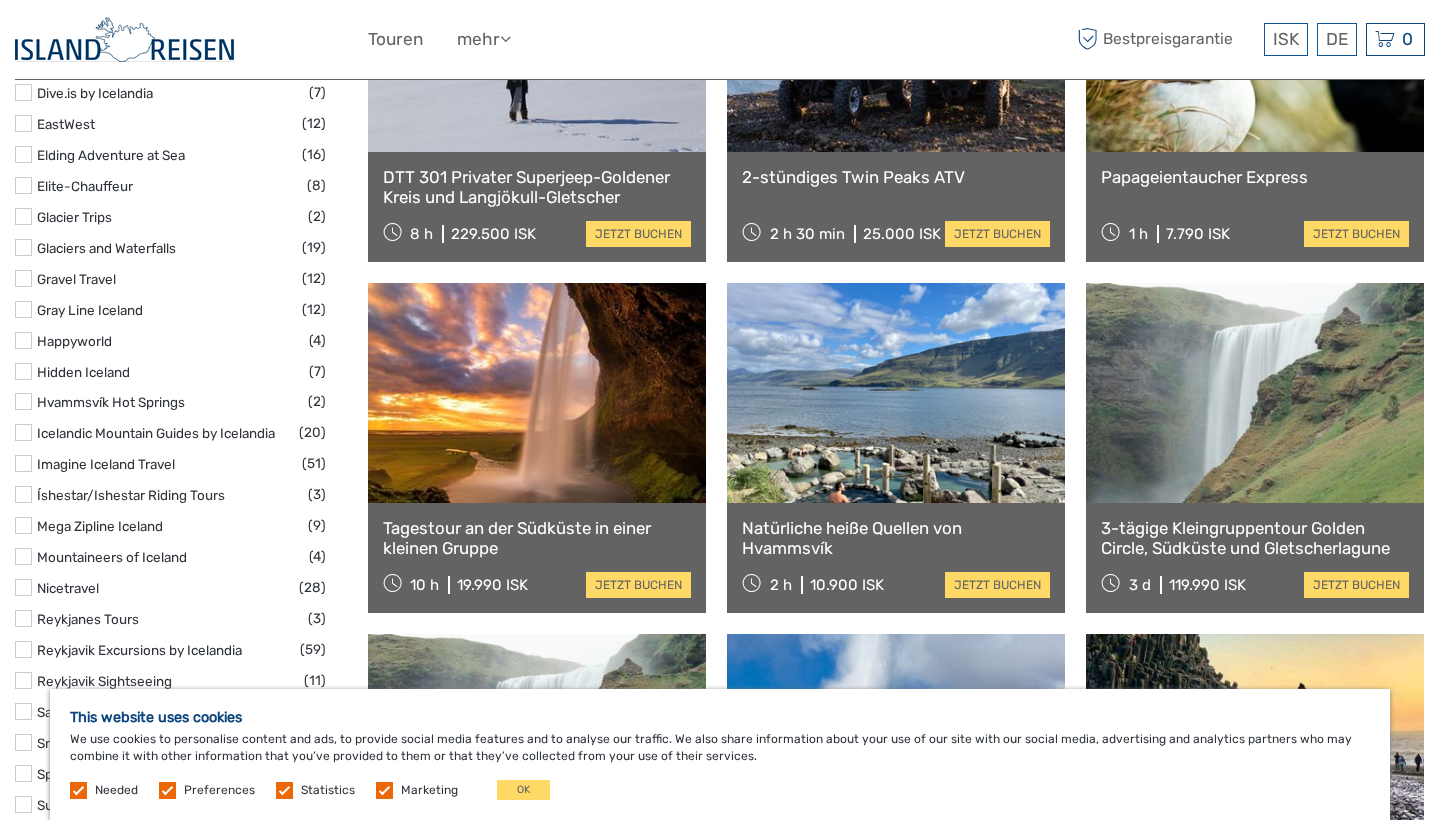 click on "Hvammsvík Hot Springs" at bounding box center [111, 402] 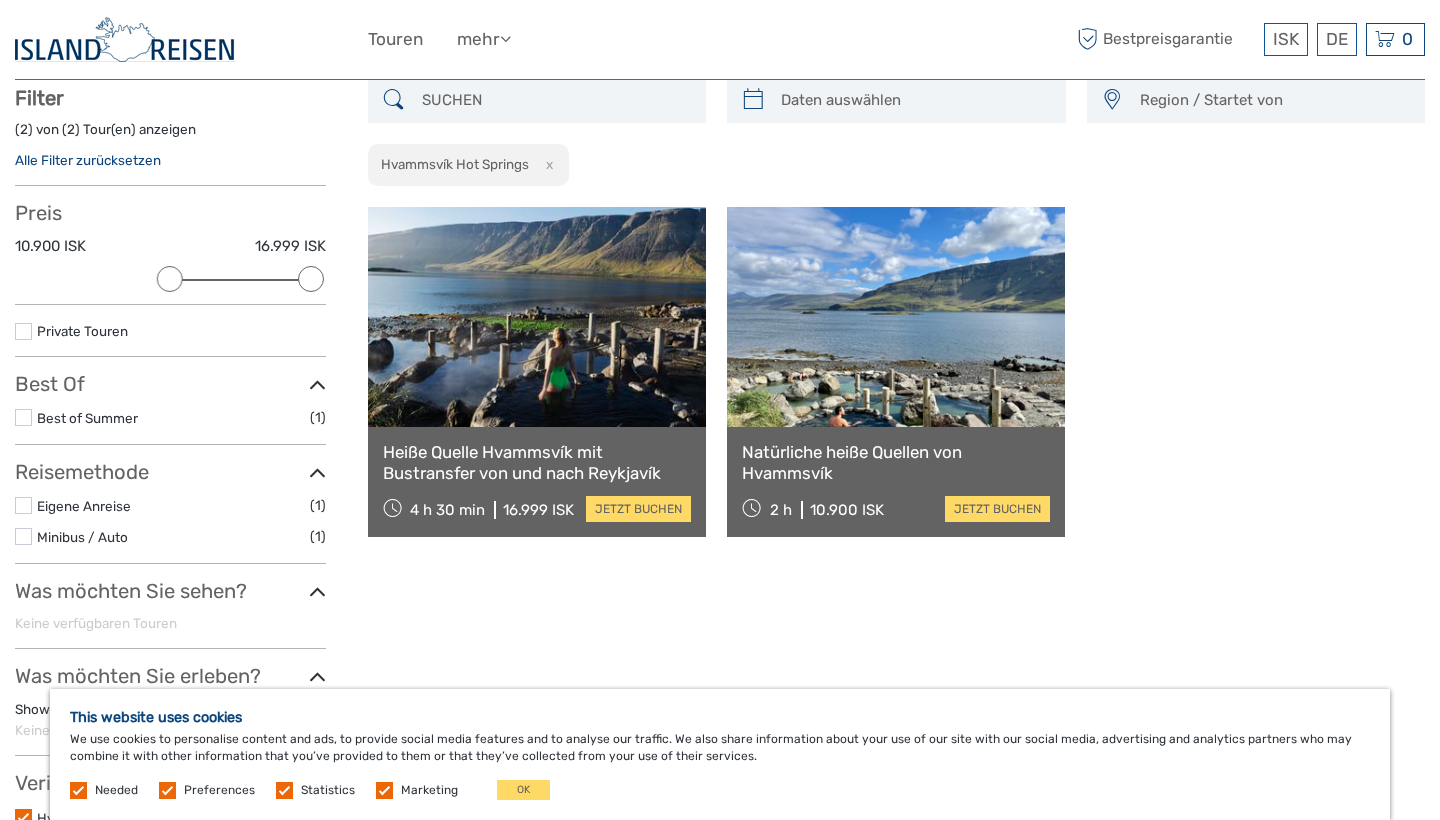 scroll, scrollTop: 113, scrollLeft: 0, axis: vertical 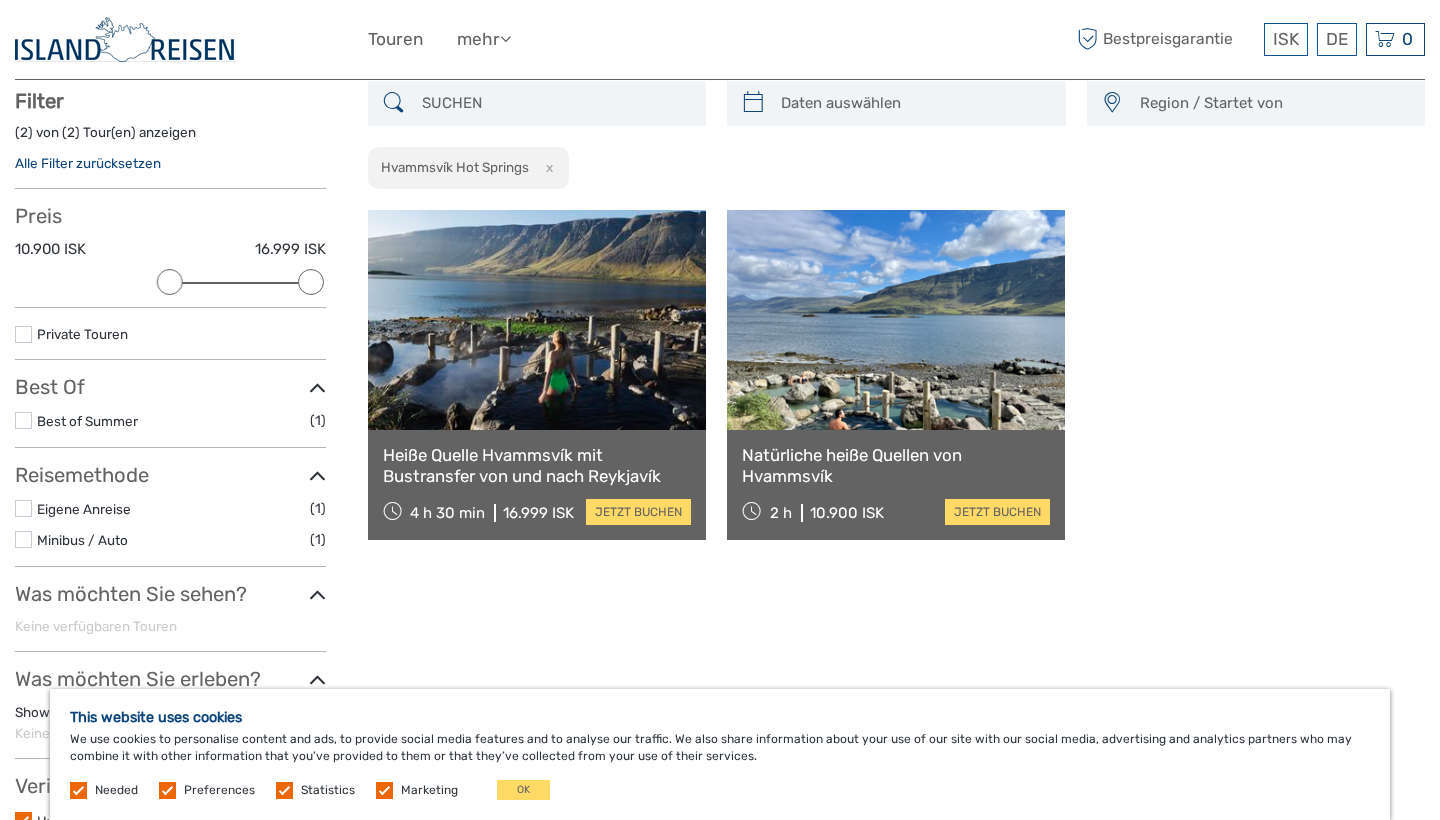 drag, startPoint x: 832, startPoint y: 476, endPoint x: 789, endPoint y: 476, distance: 43 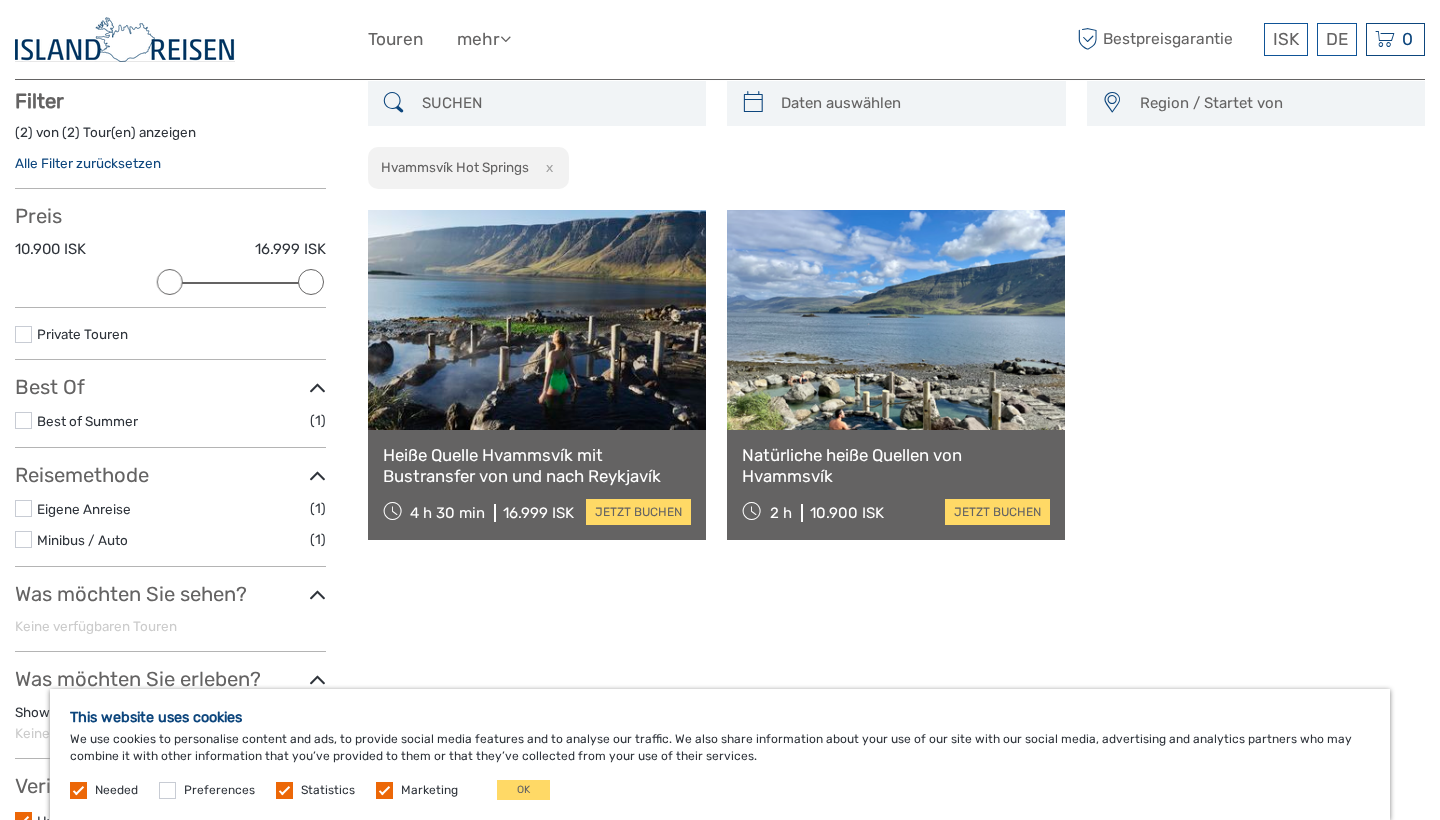 click at bounding box center (284, 790) 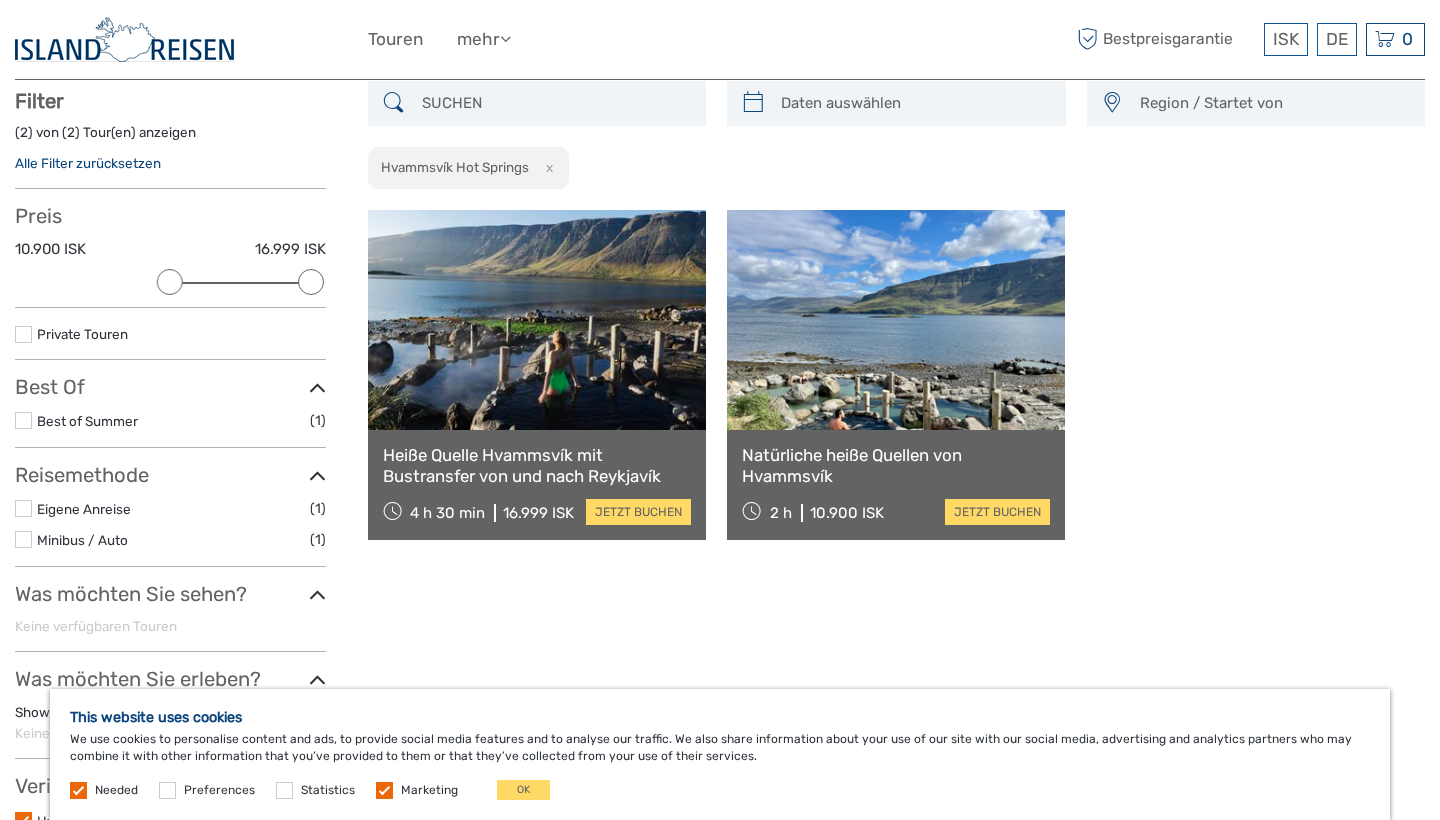 click at bounding box center [384, 790] 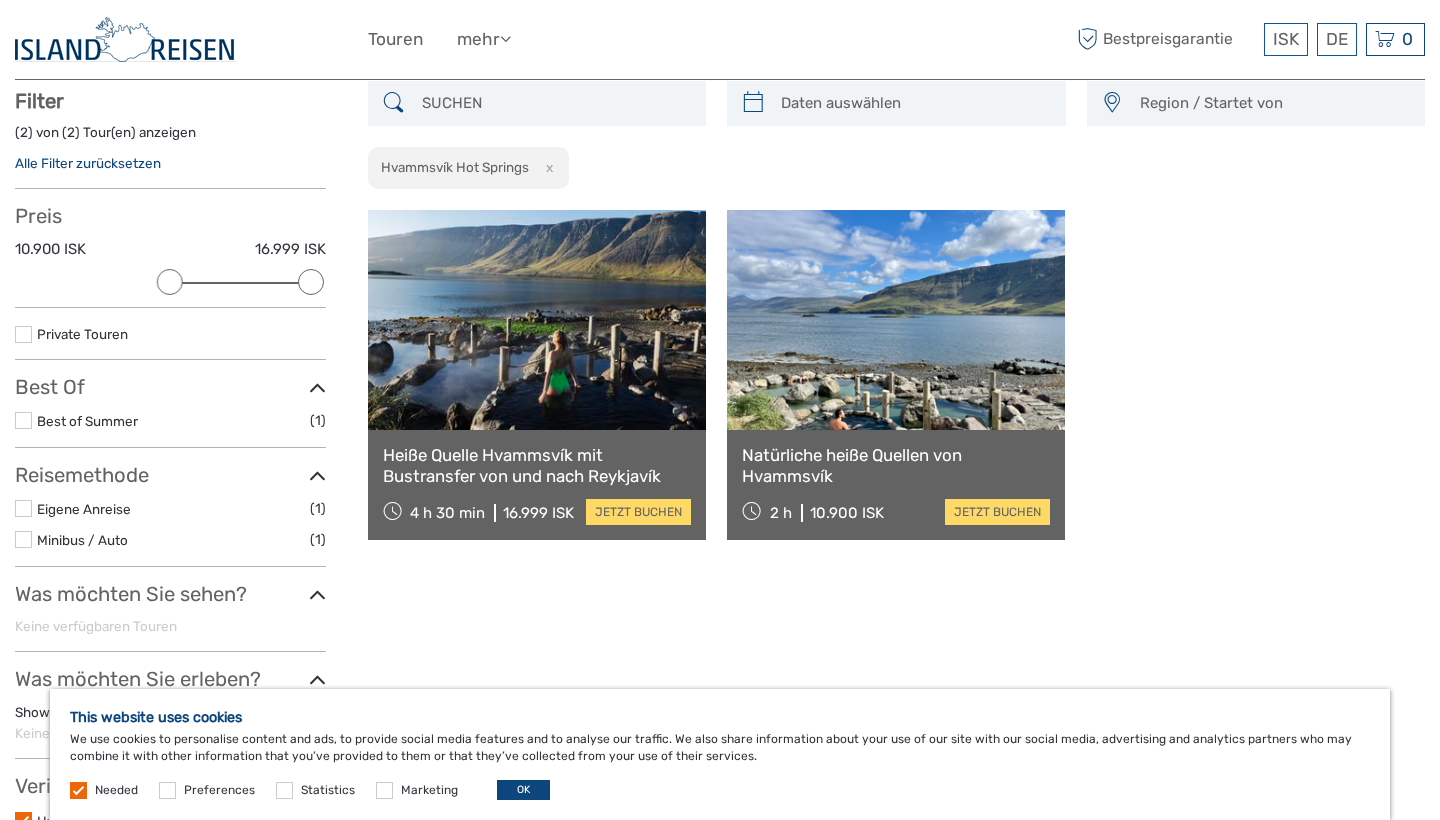 click on "OK" at bounding box center (523, 790) 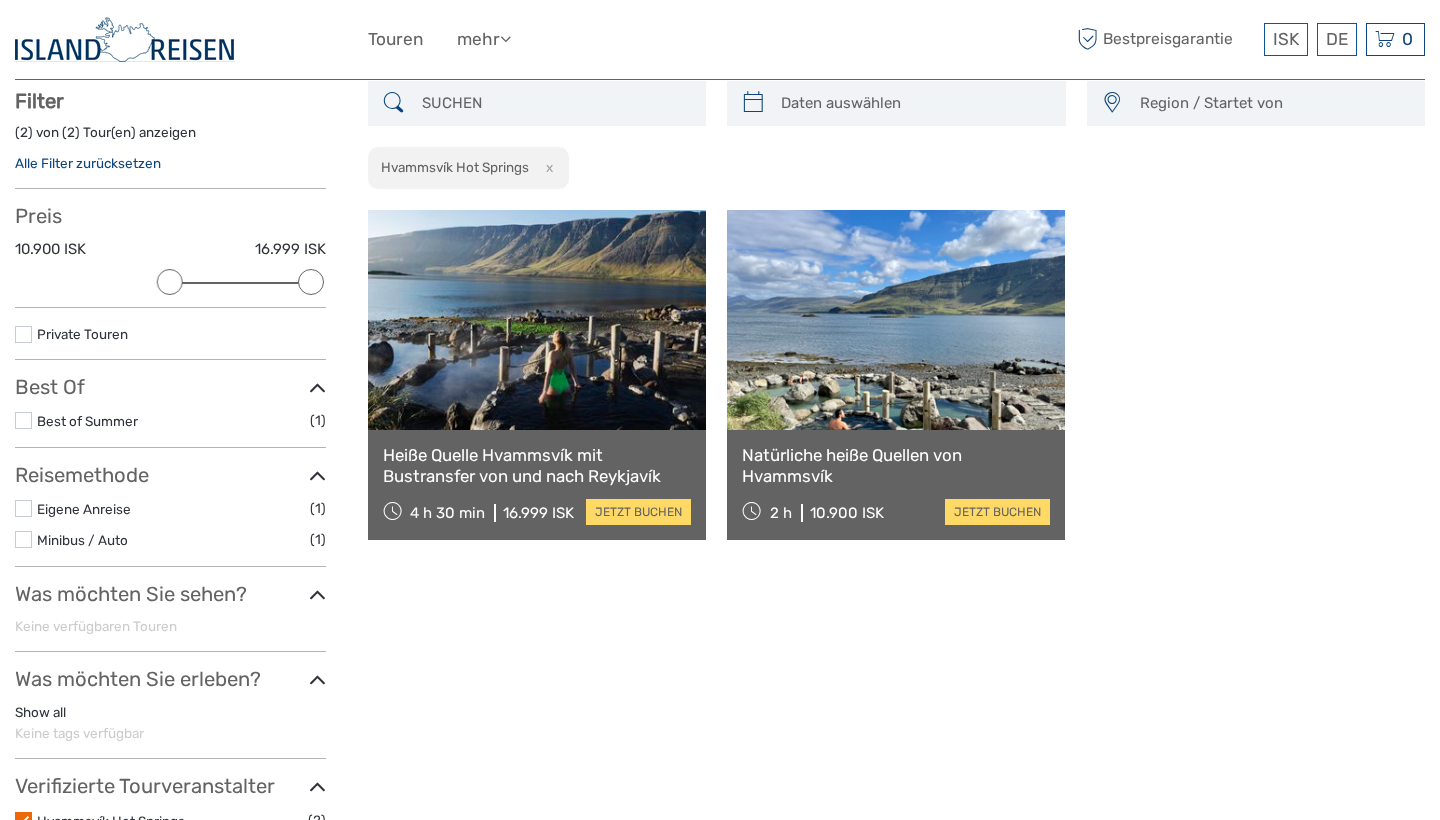 click at bounding box center (317, 680) 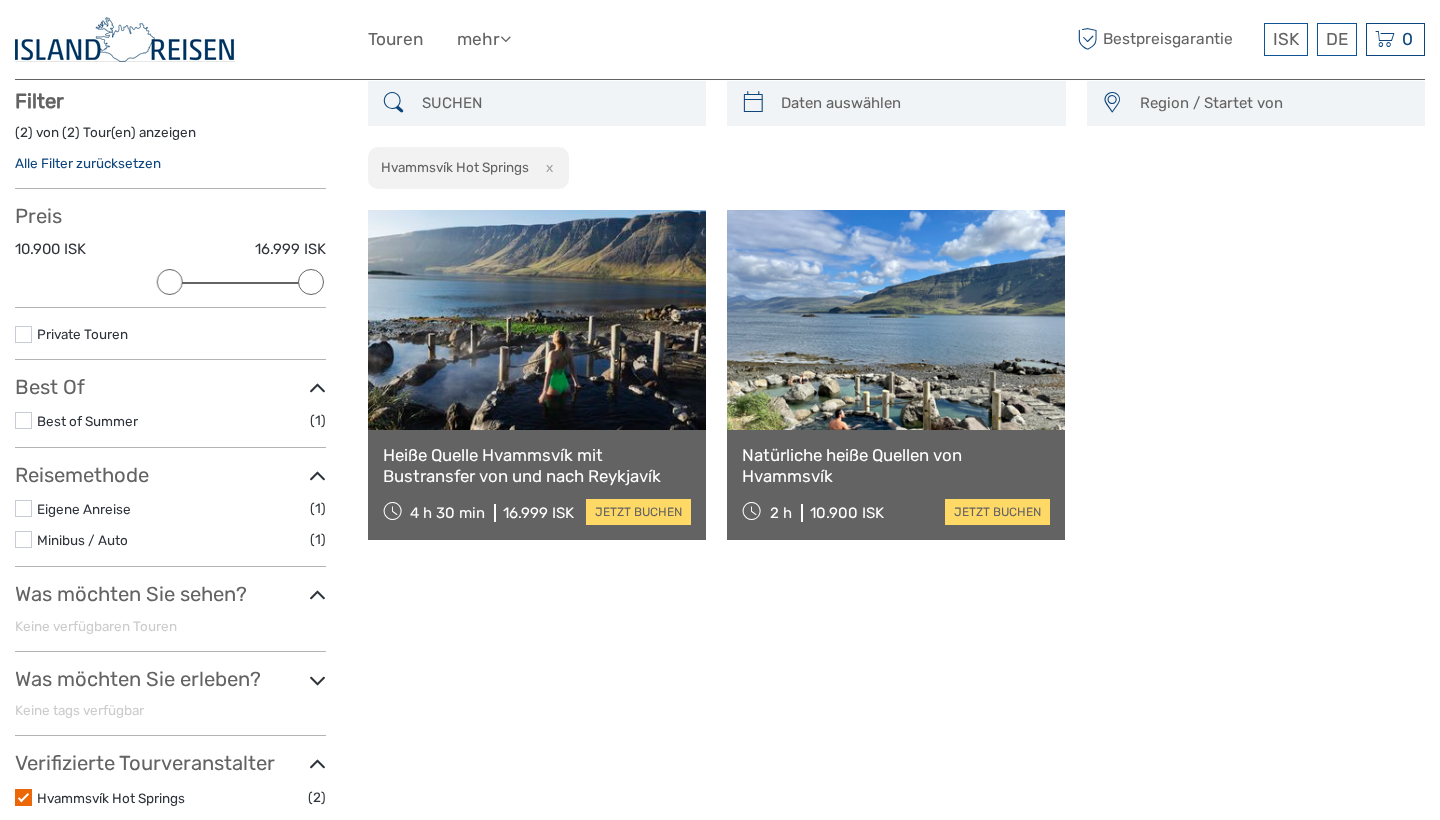 click at bounding box center (317, 680) 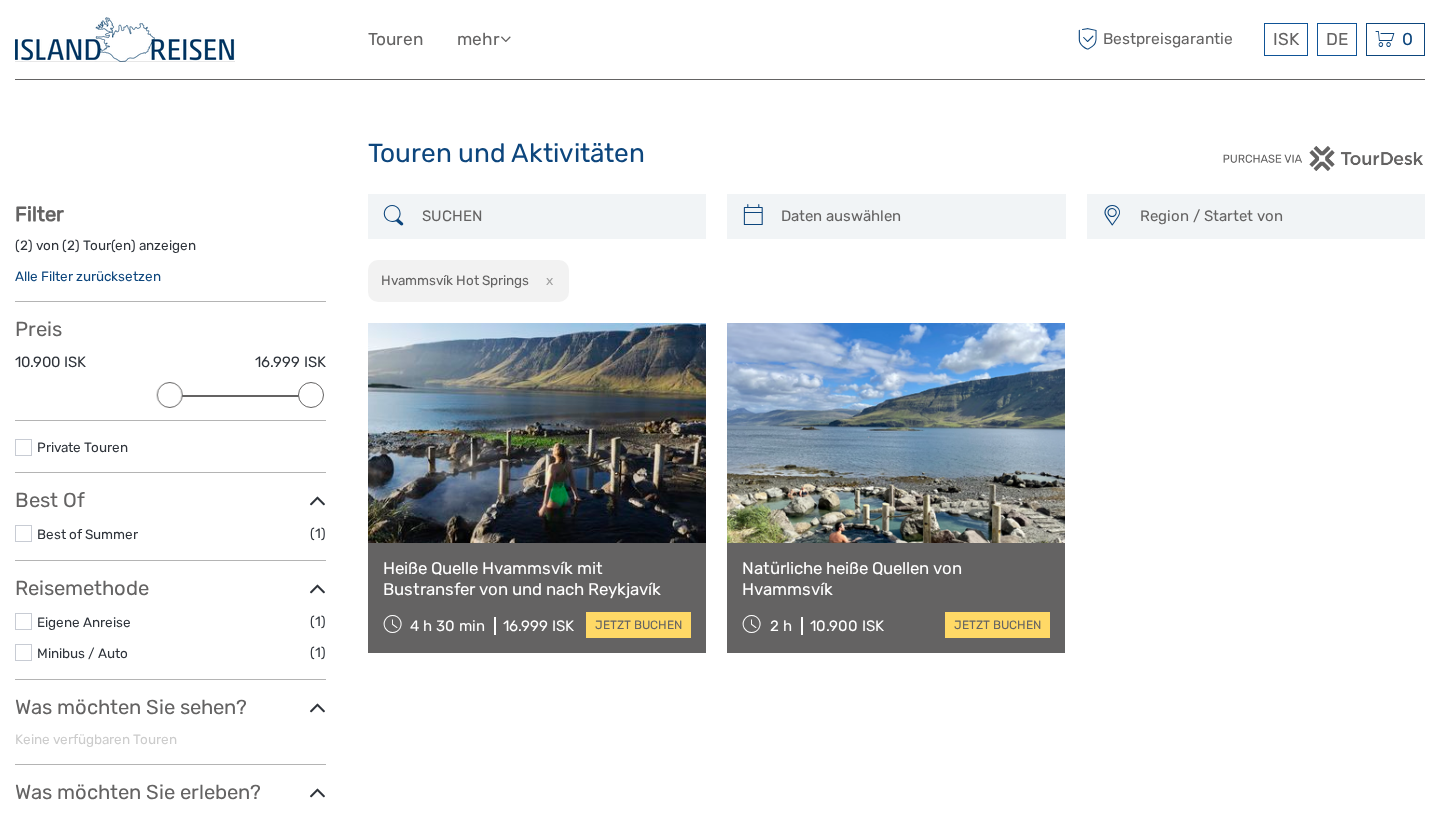 scroll, scrollTop: 0, scrollLeft: 0, axis: both 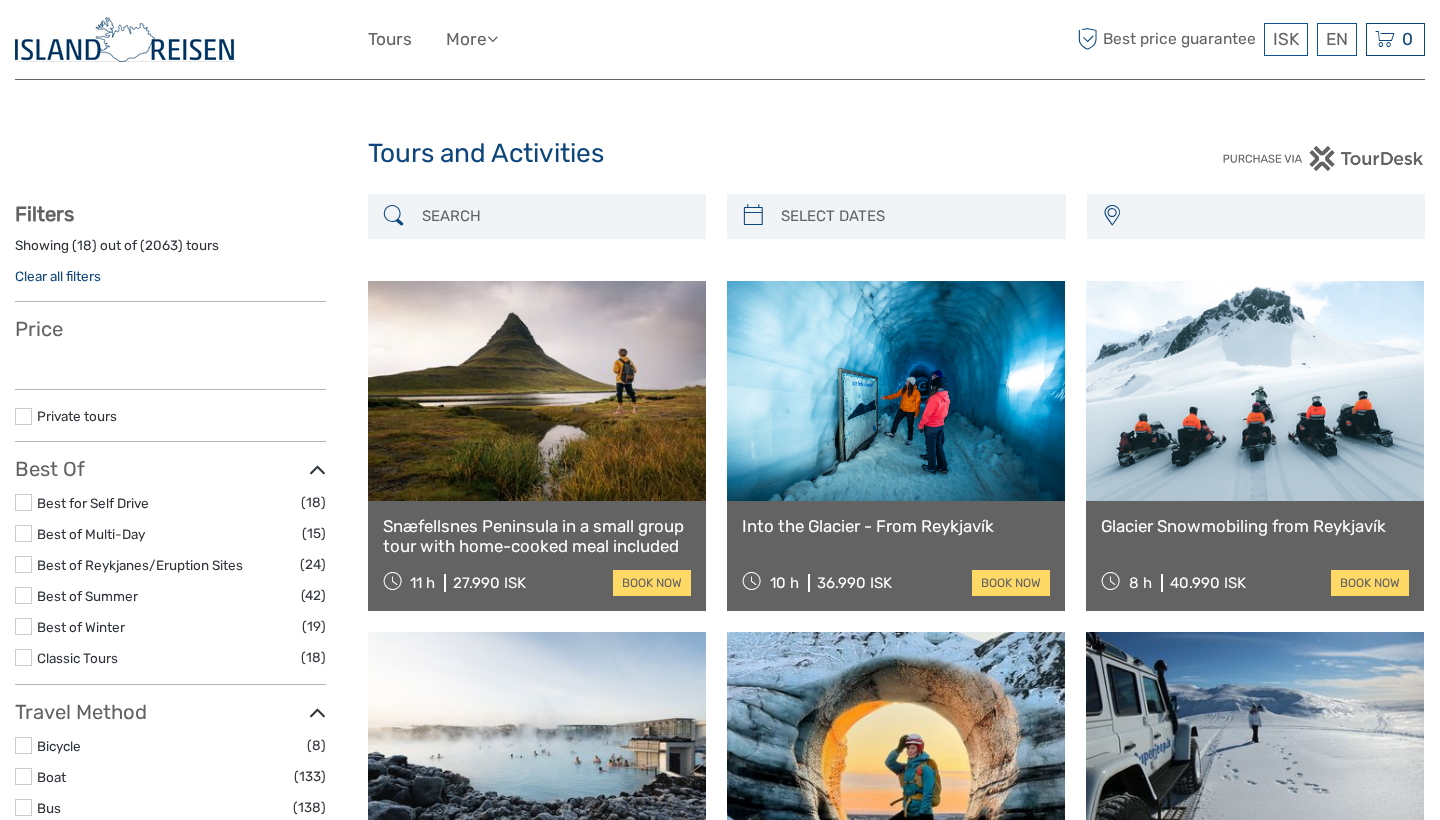 select 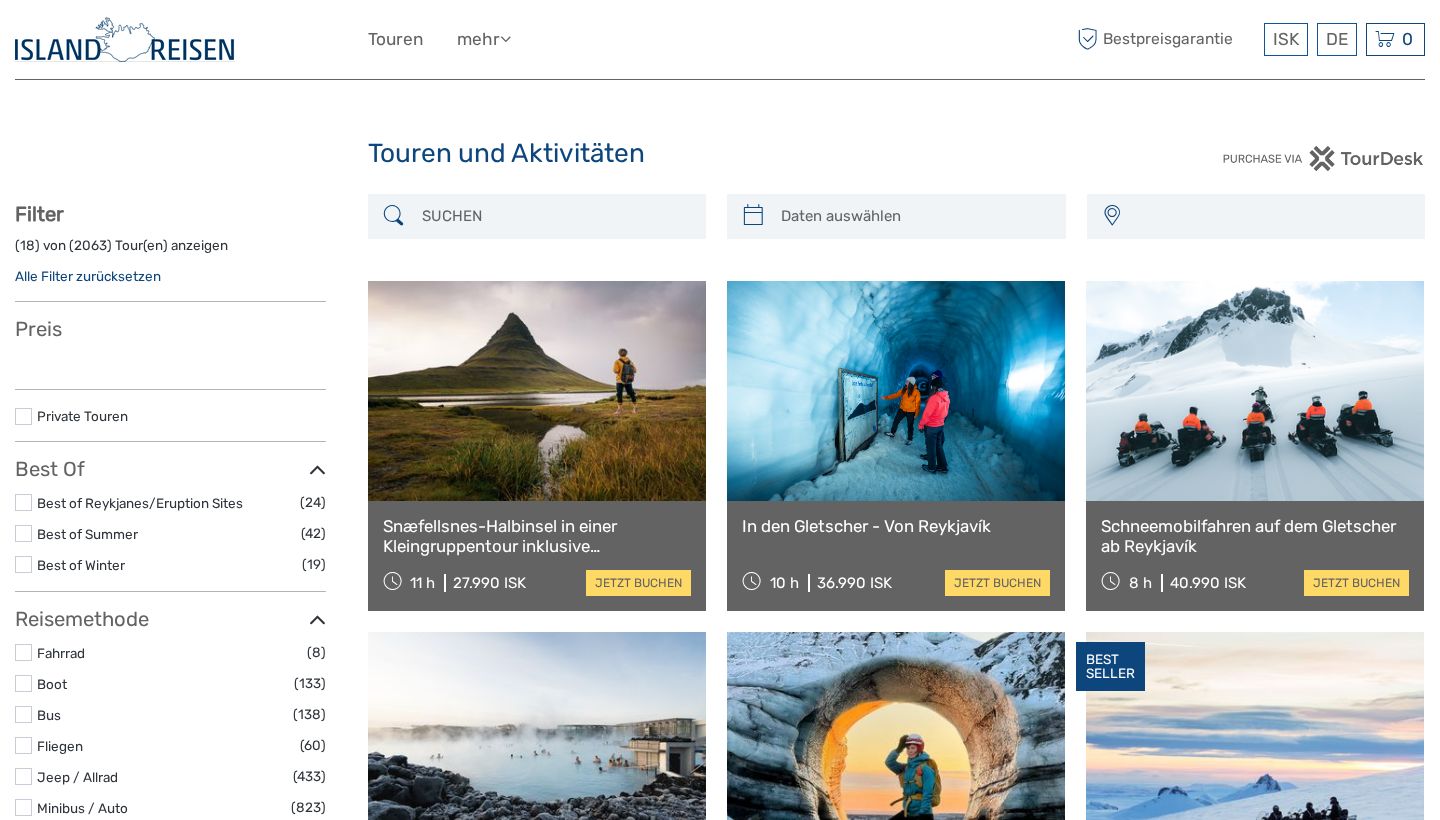 select 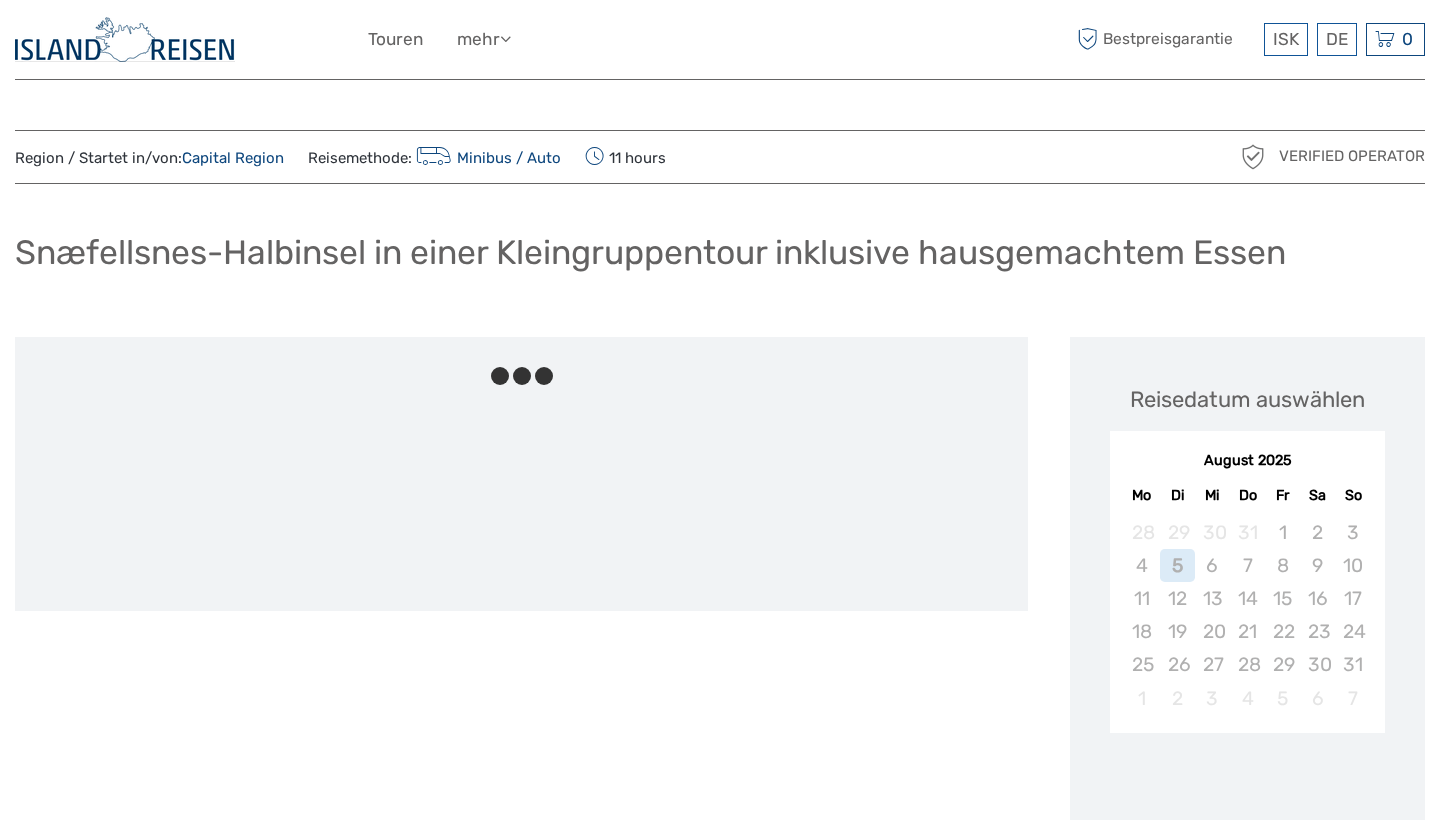scroll, scrollTop: 0, scrollLeft: 0, axis: both 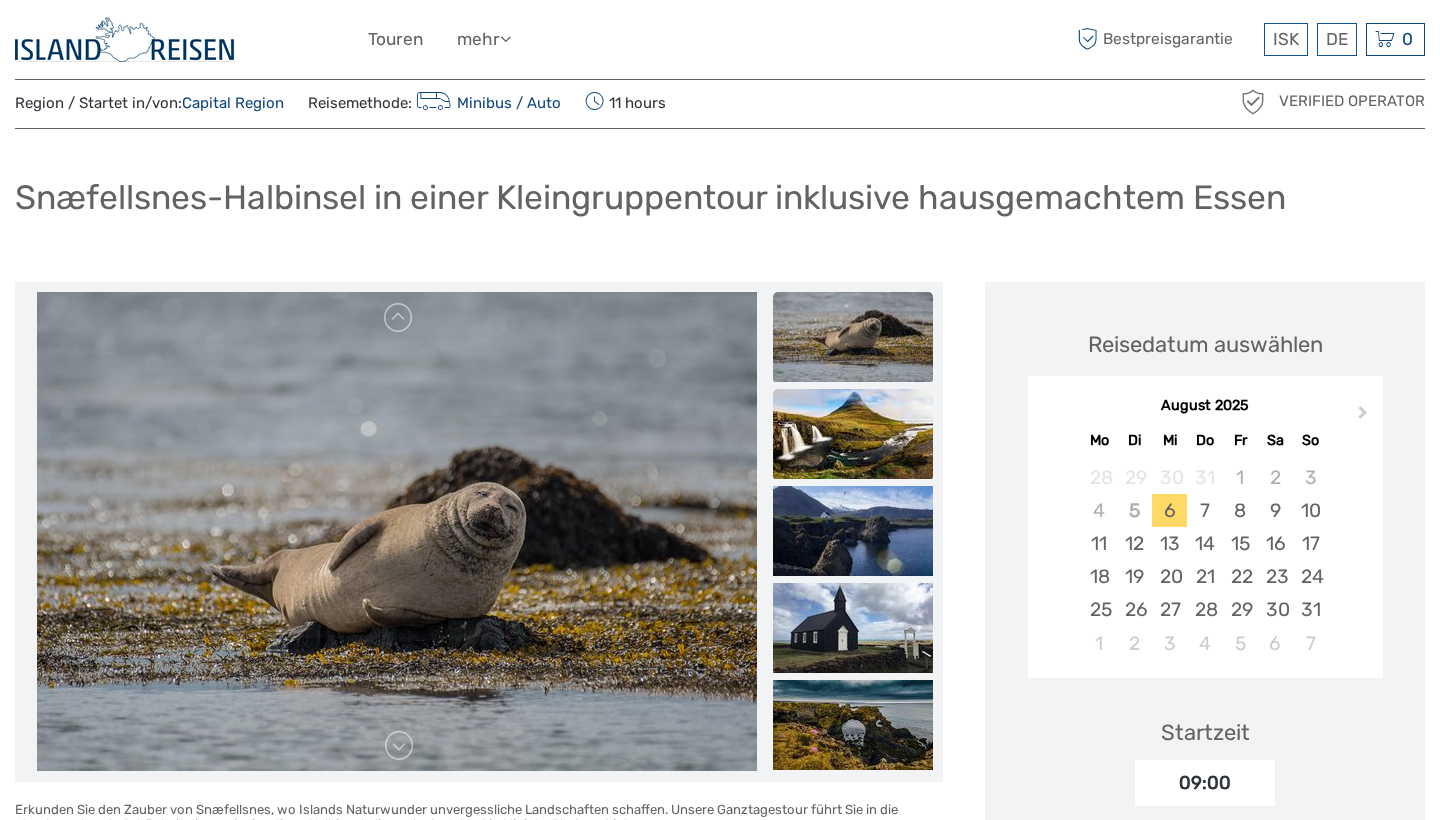 click at bounding box center [853, 434] 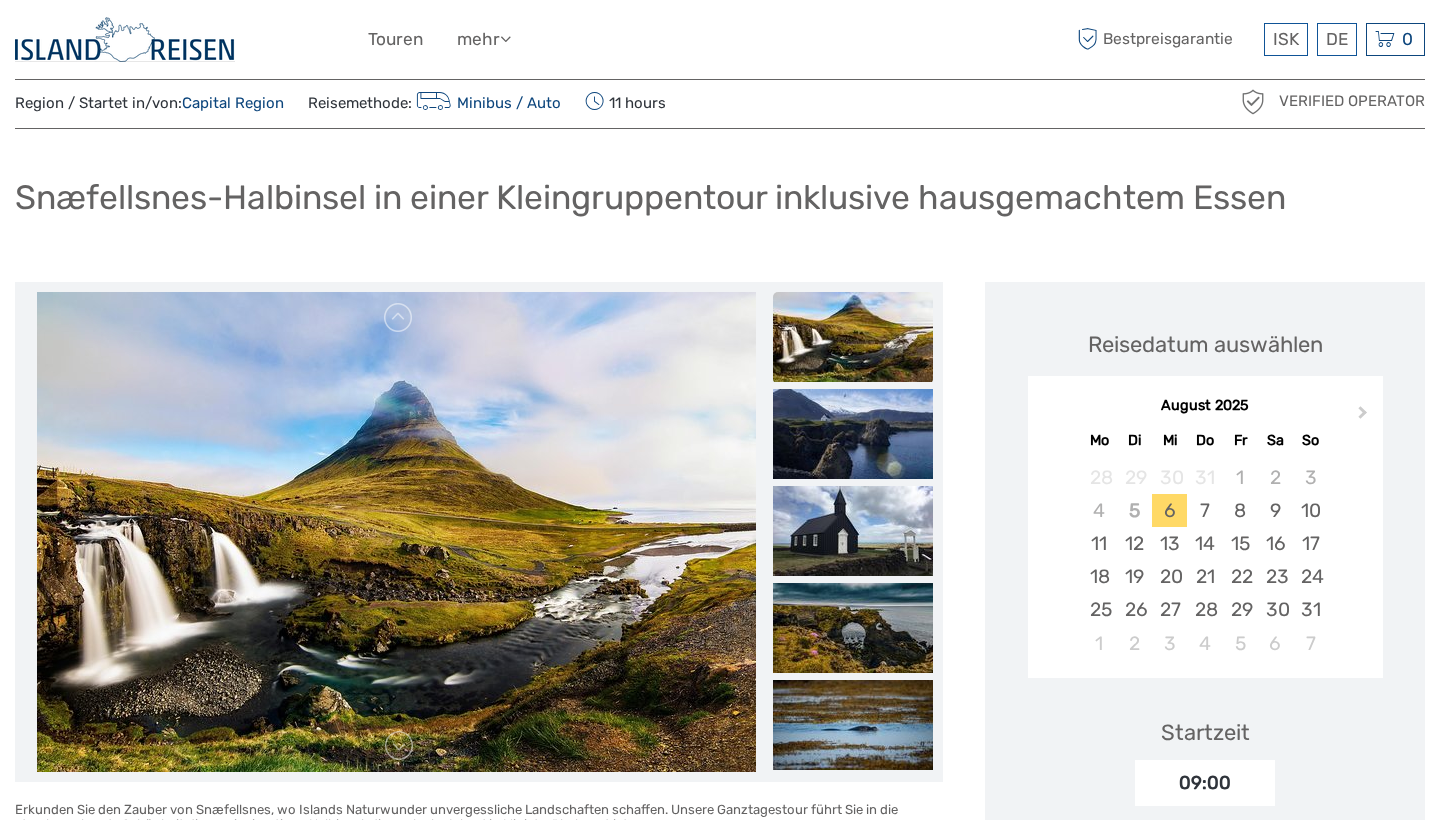 click at bounding box center (853, 434) 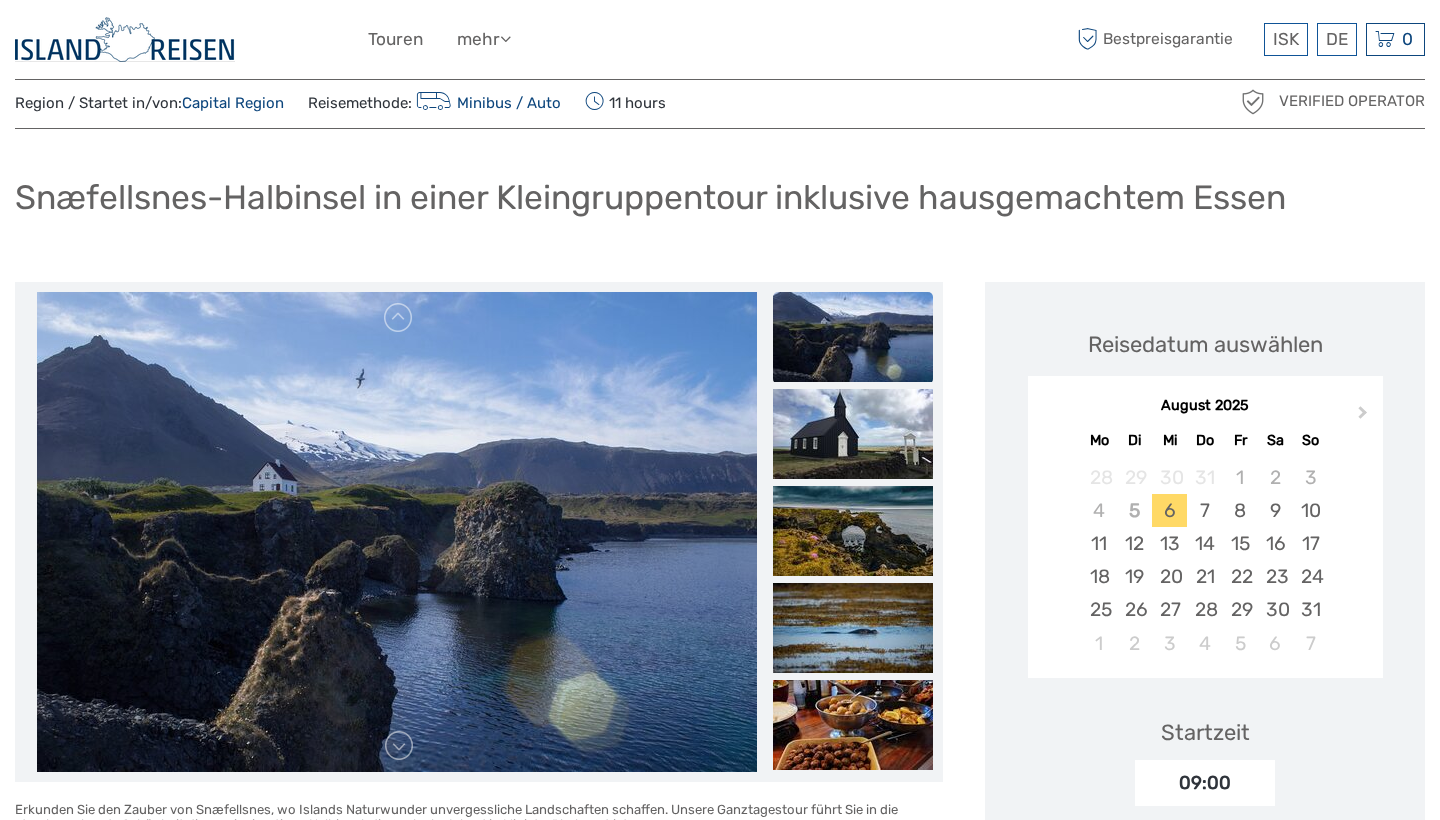 click at bounding box center (853, 434) 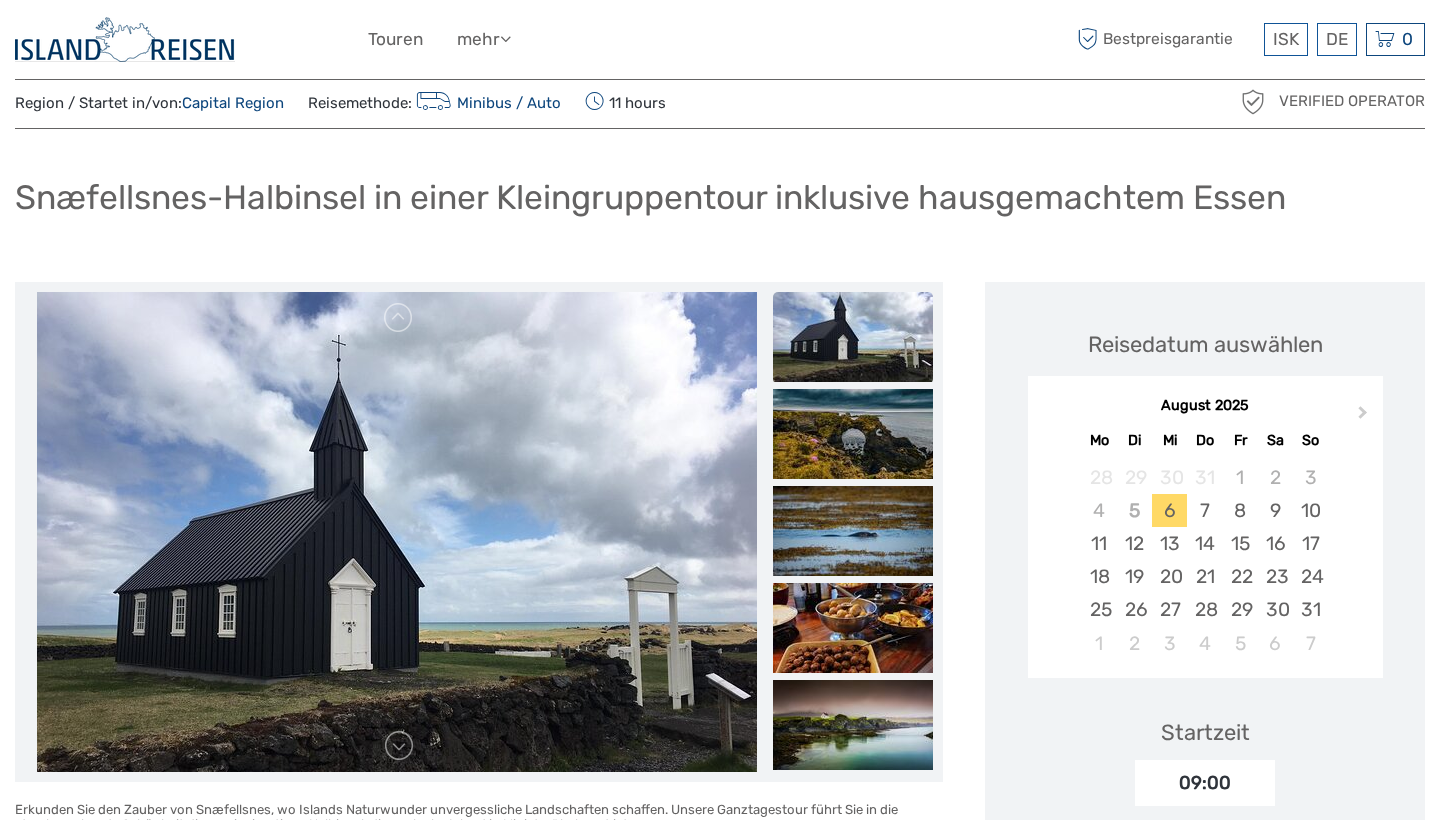 click at bounding box center [853, 434] 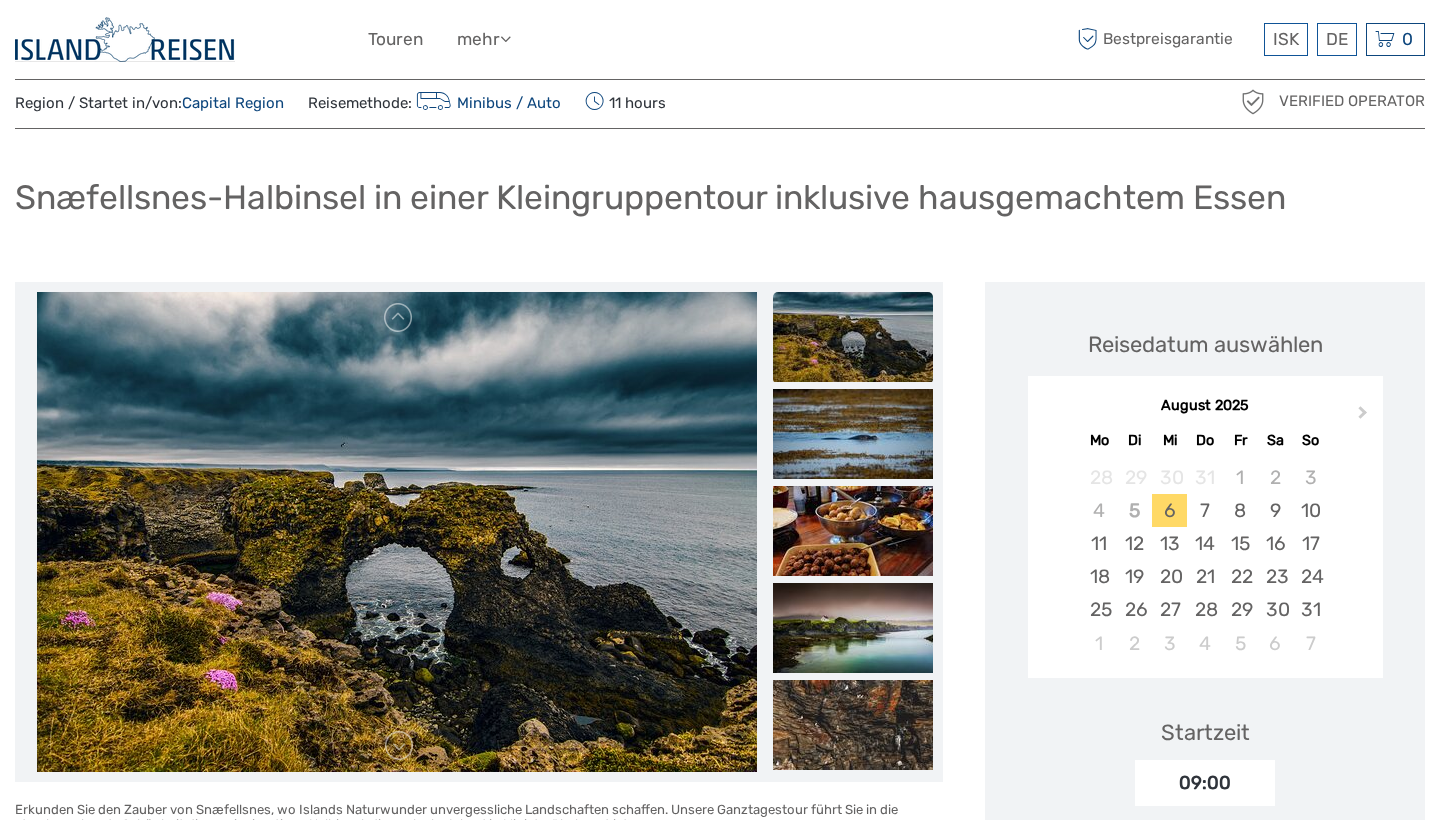 click at bounding box center (853, 434) 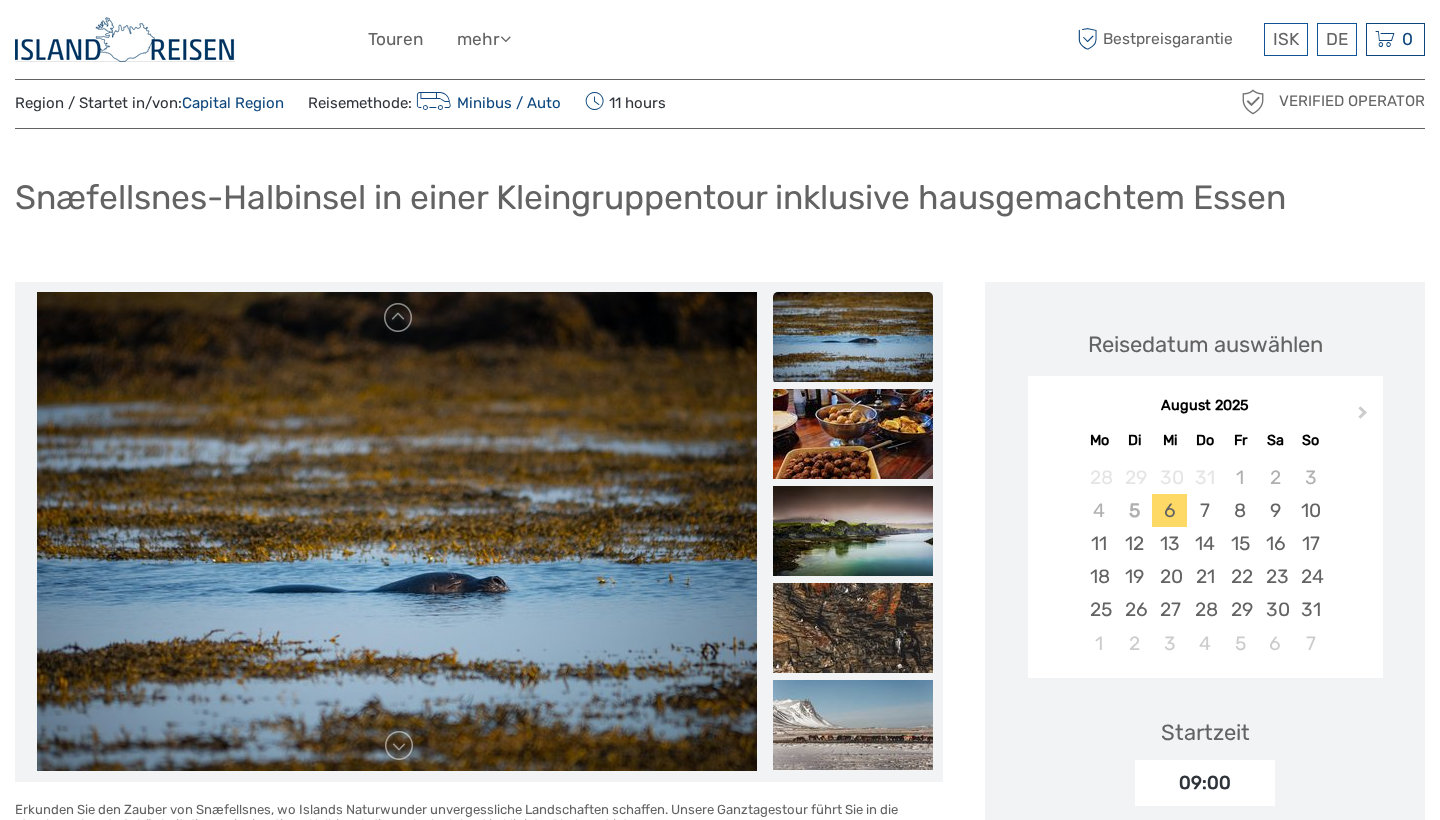 click at bounding box center [853, 434] 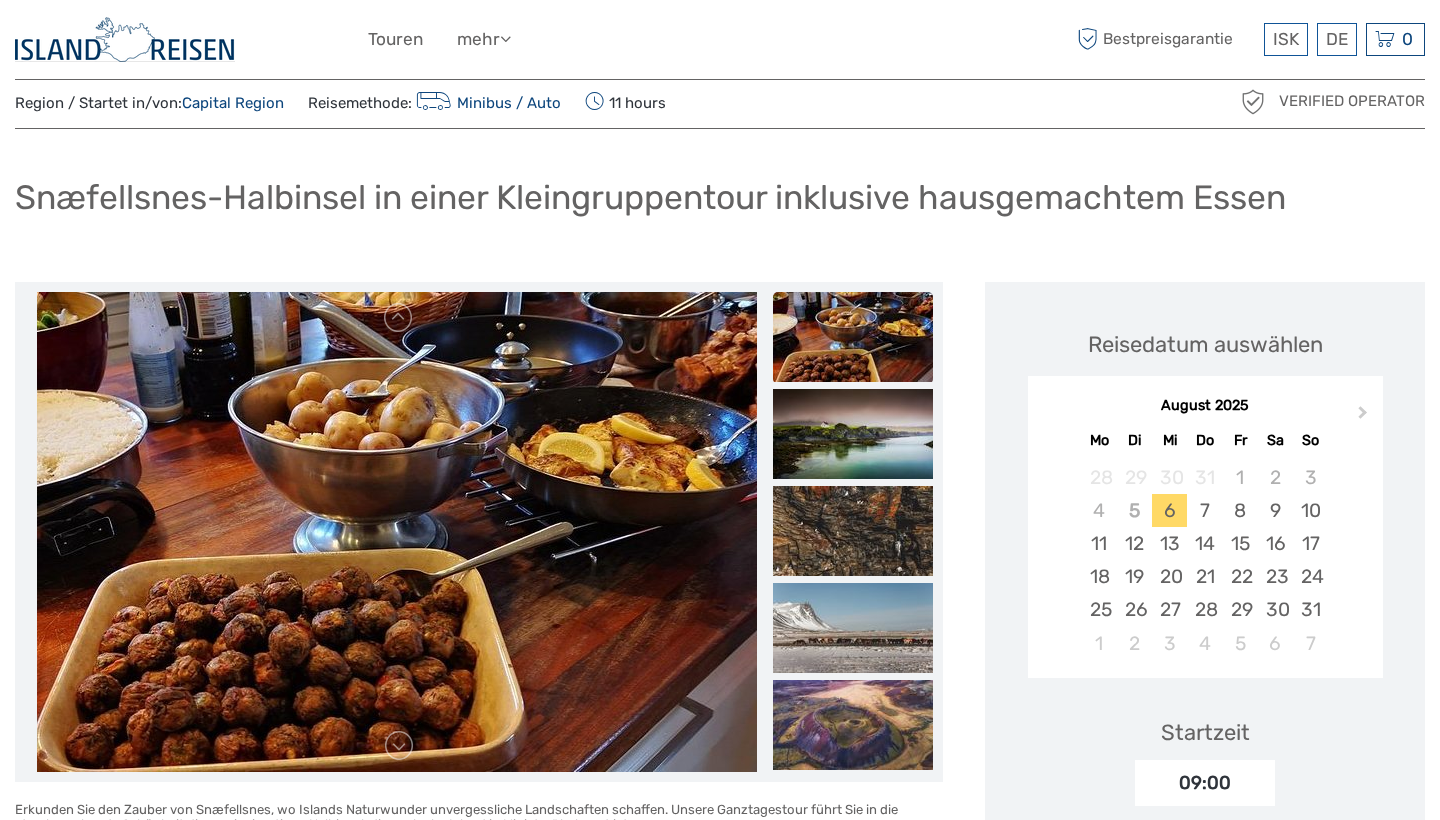 click at bounding box center (853, 434) 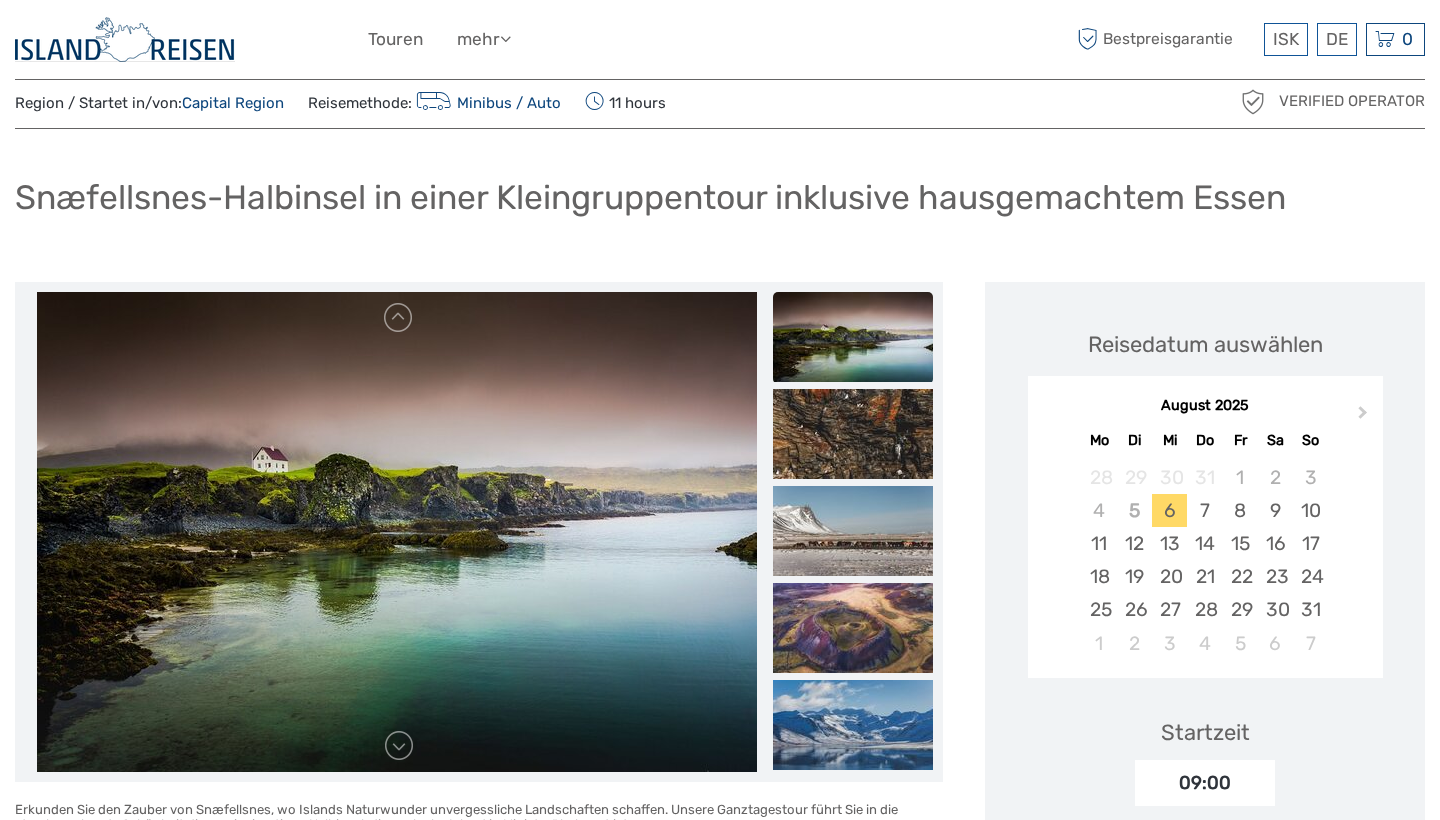 click at bounding box center [853, 434] 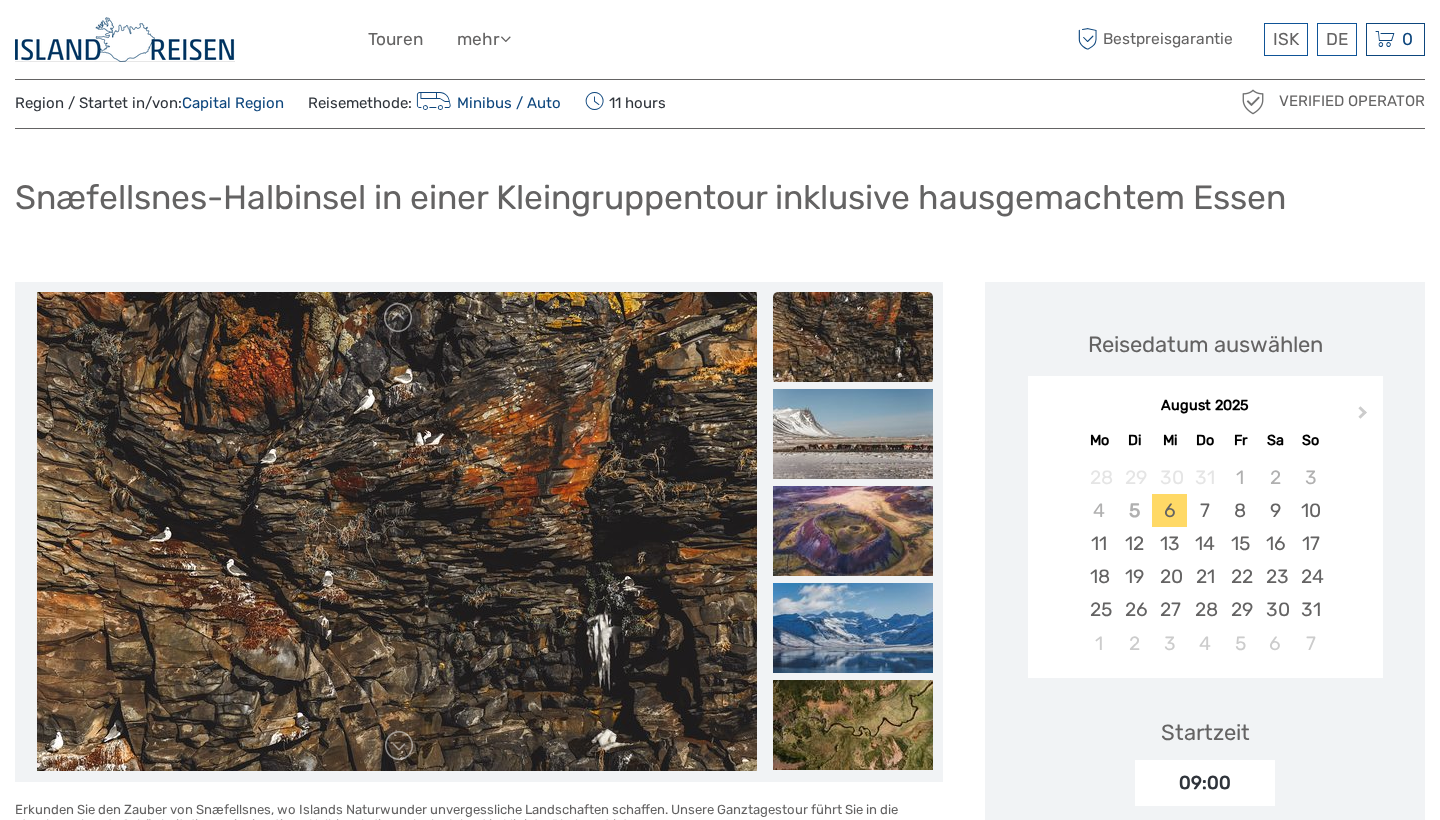 click at bounding box center [853, 434] 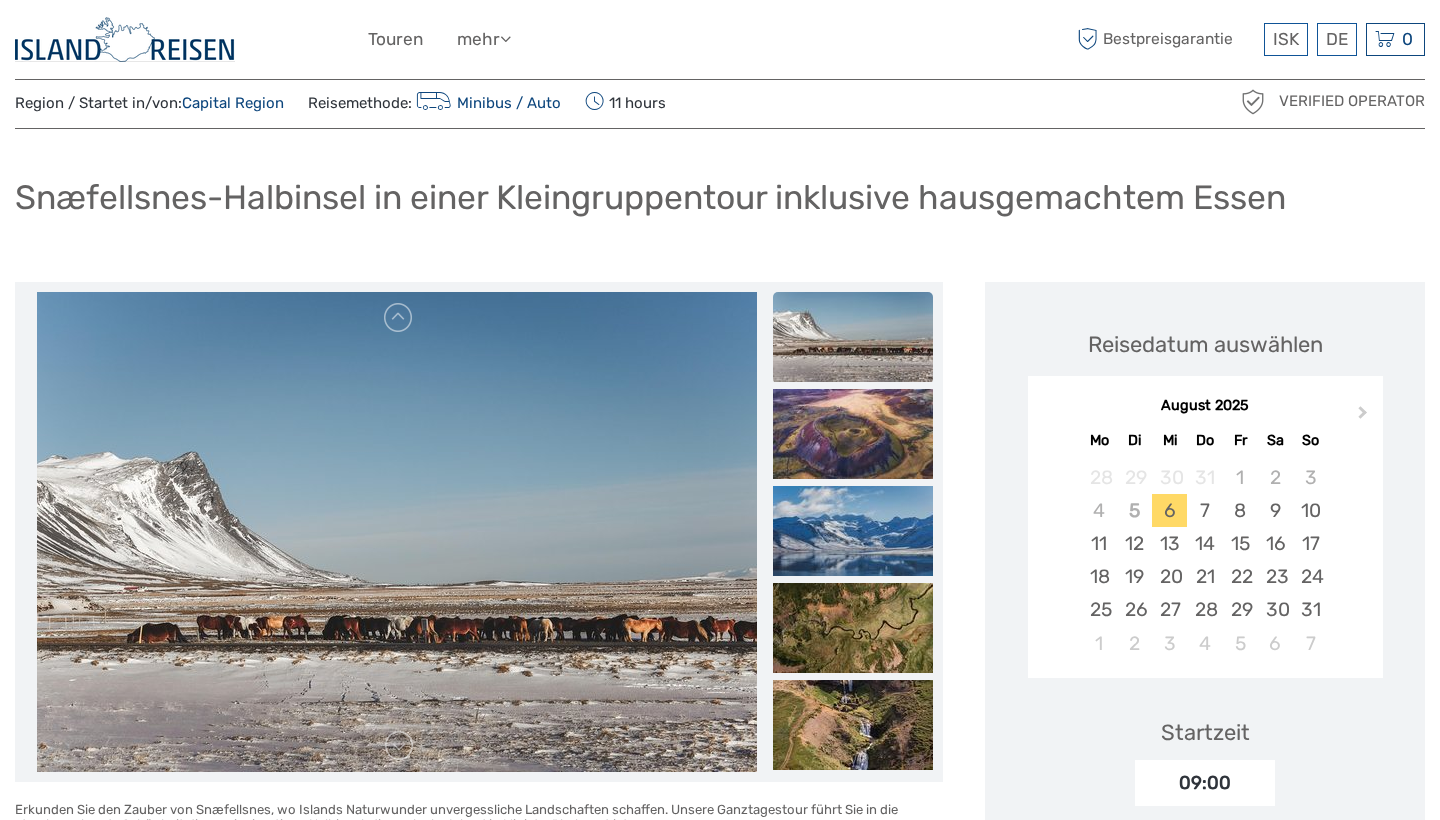 click at bounding box center [853, 434] 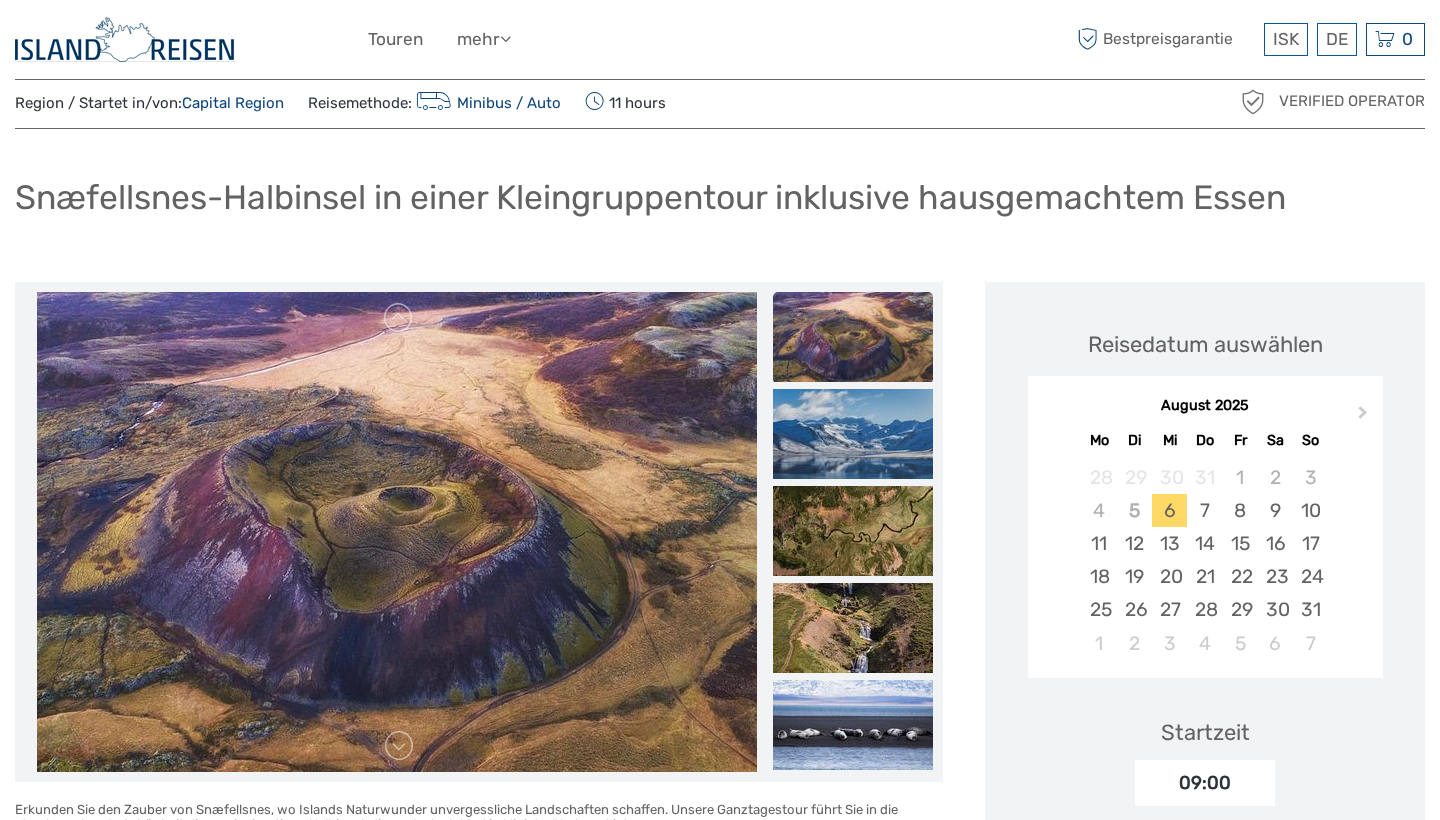 click at bounding box center [853, 434] 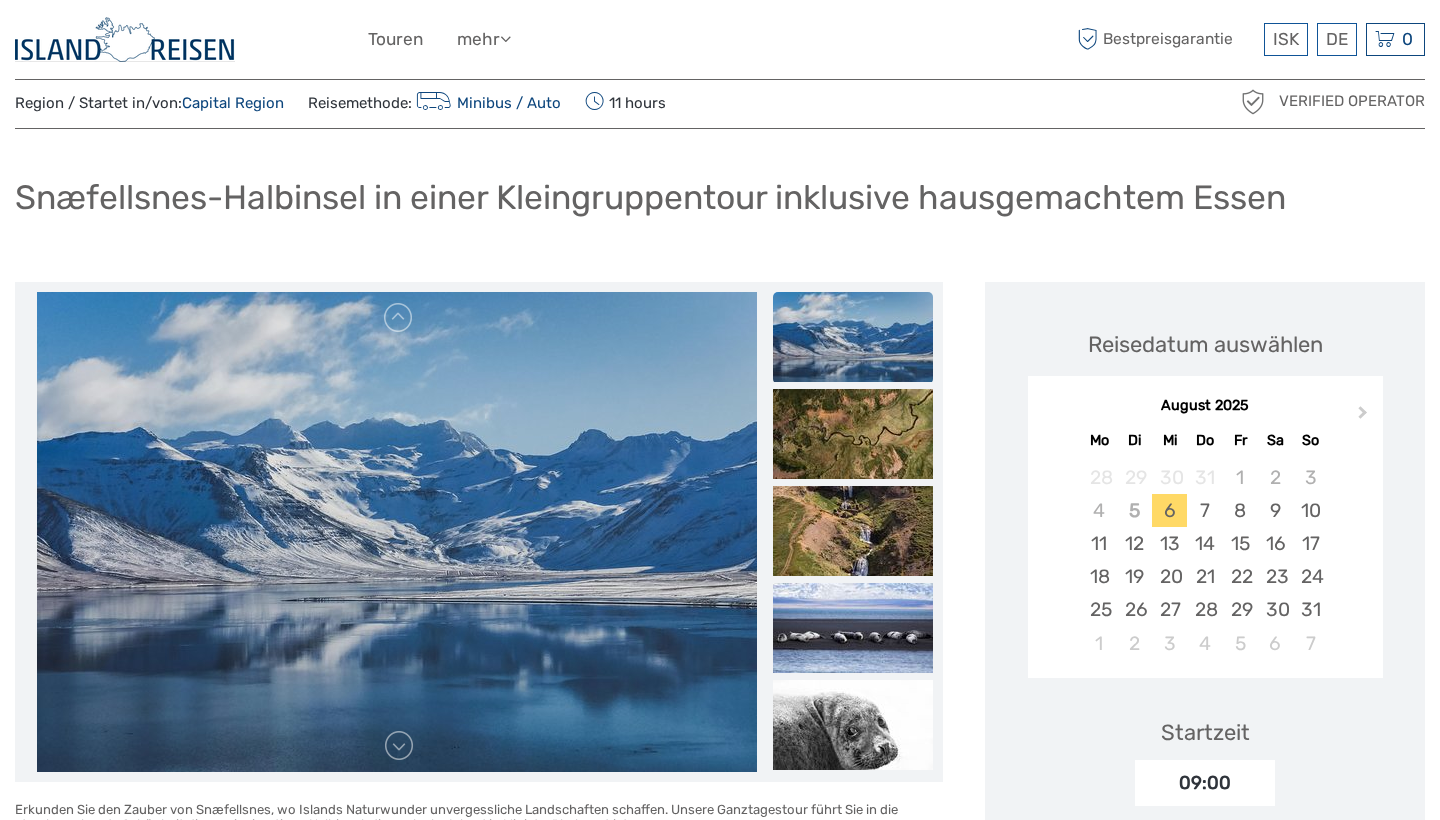 click at bounding box center (853, 434) 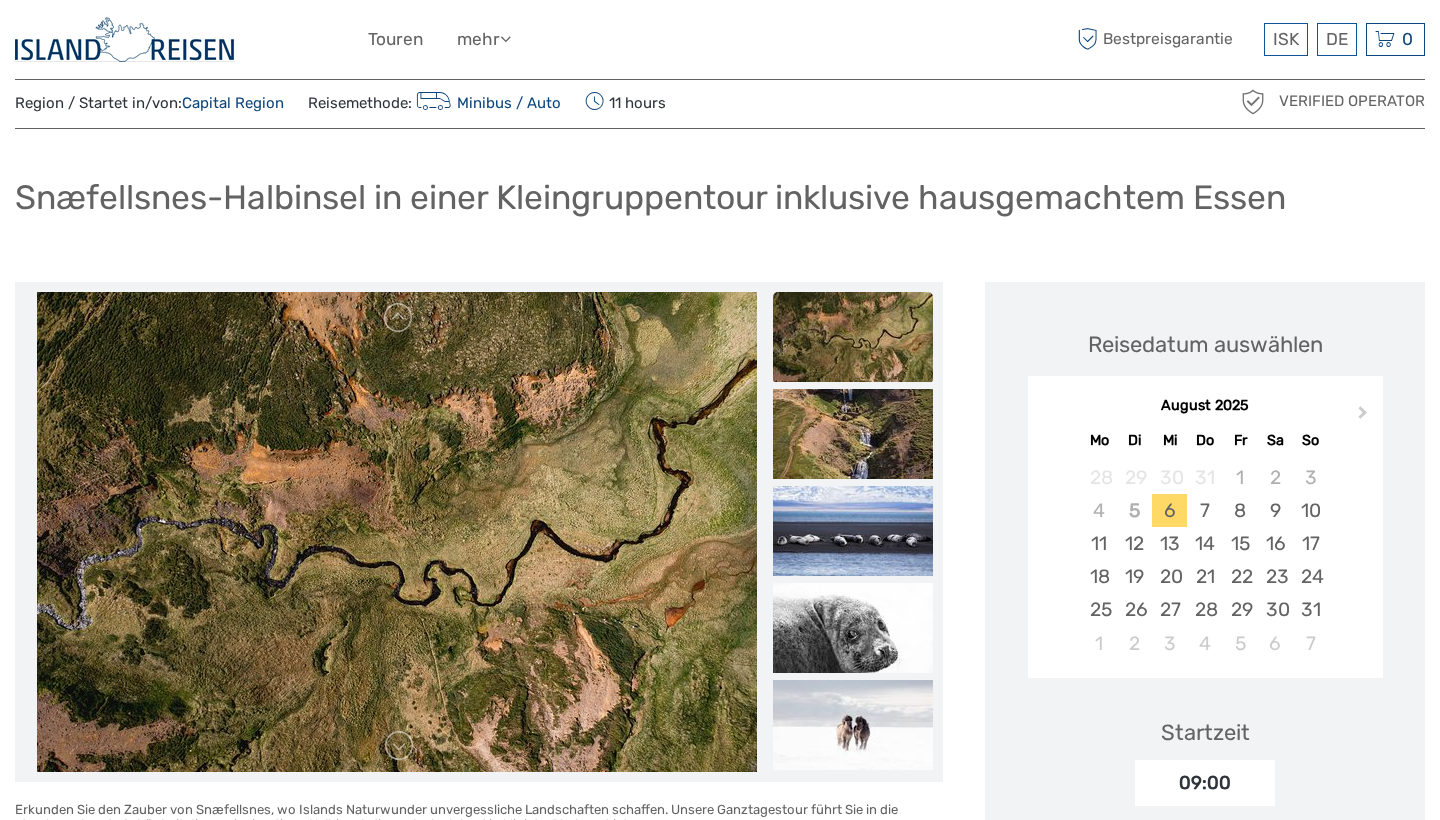 click at bounding box center (853, 434) 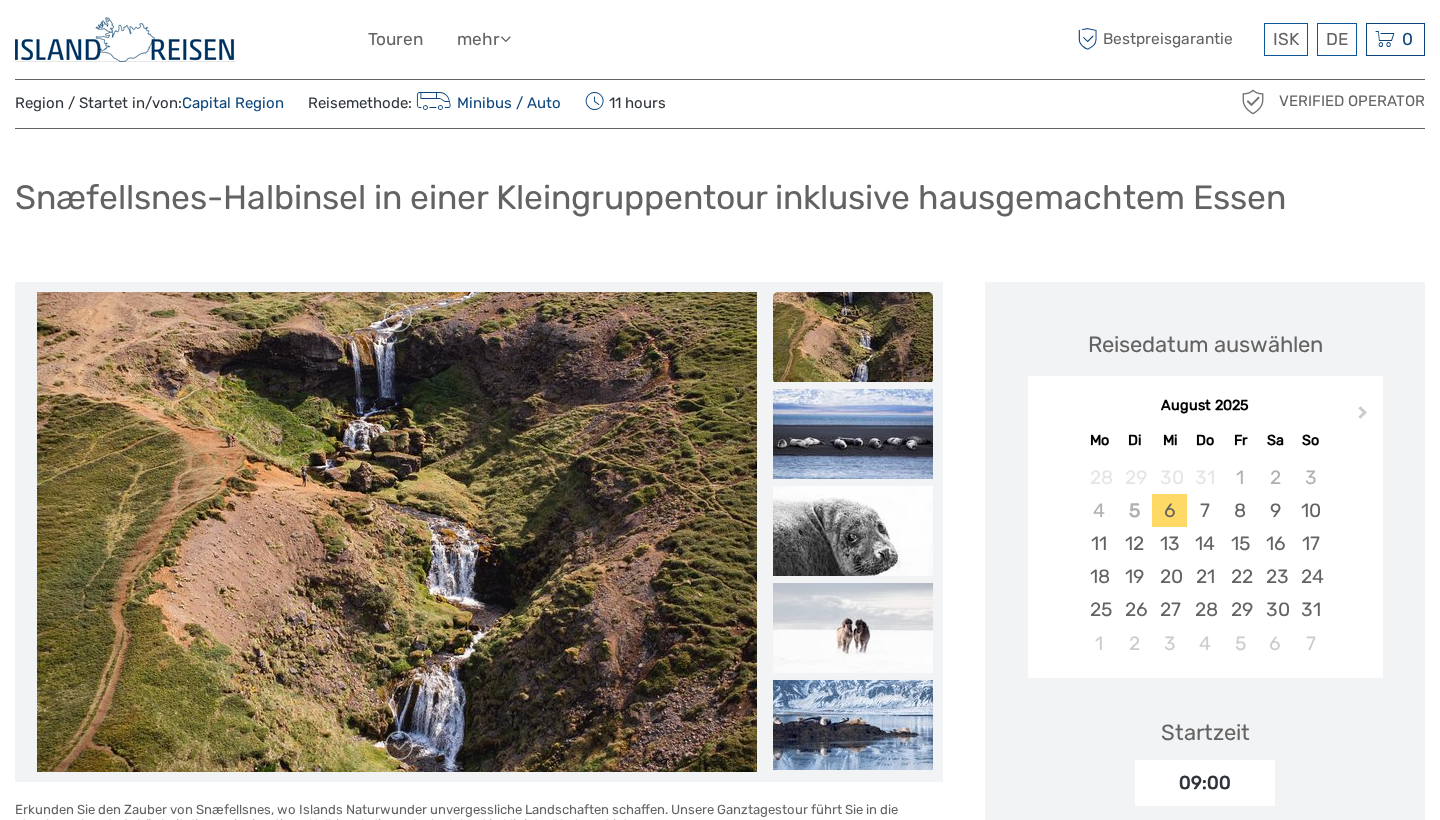 click at bounding box center (853, 434) 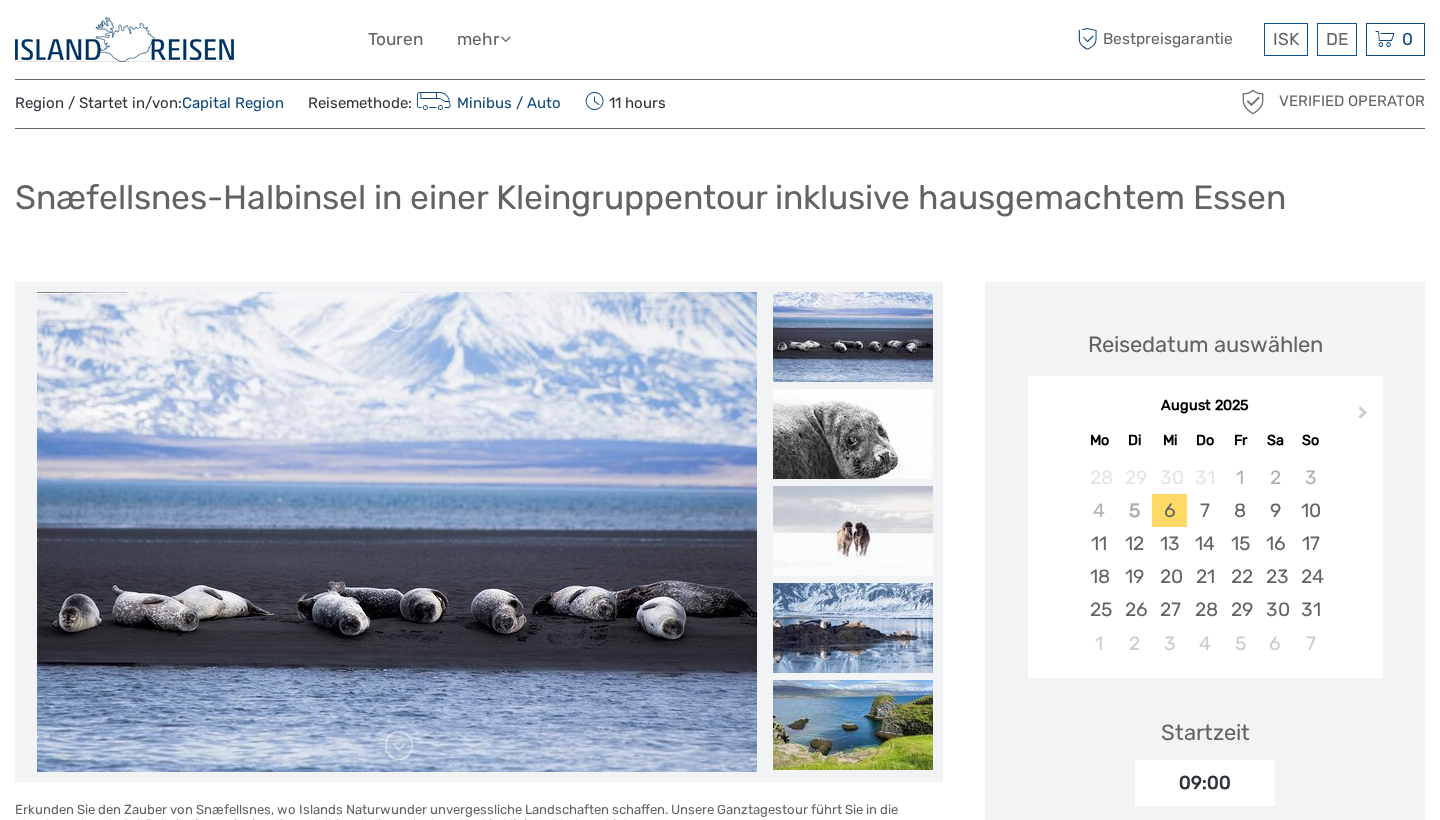 click at bounding box center (853, 434) 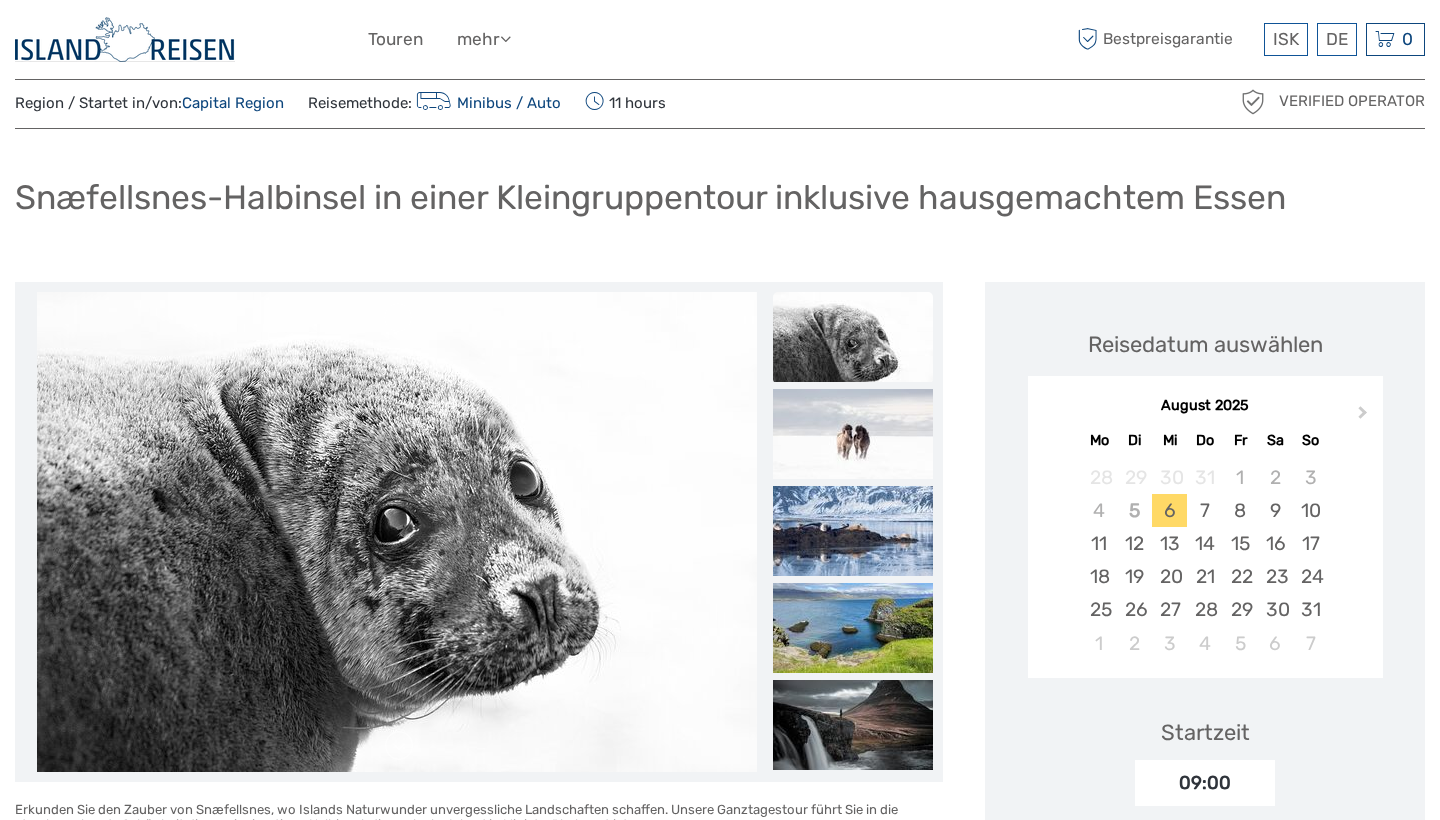 click at bounding box center (853, 434) 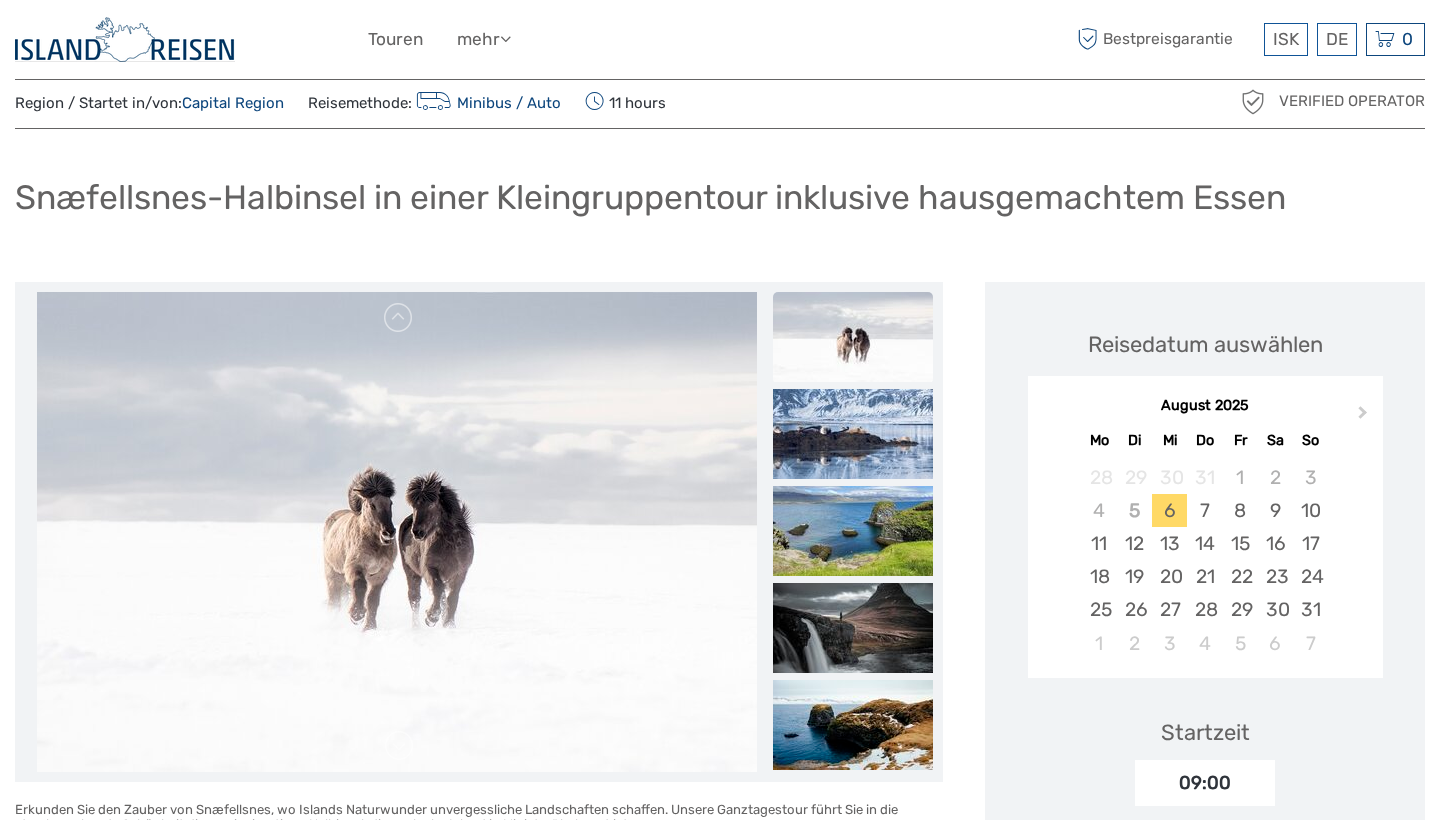 click at bounding box center (853, 434) 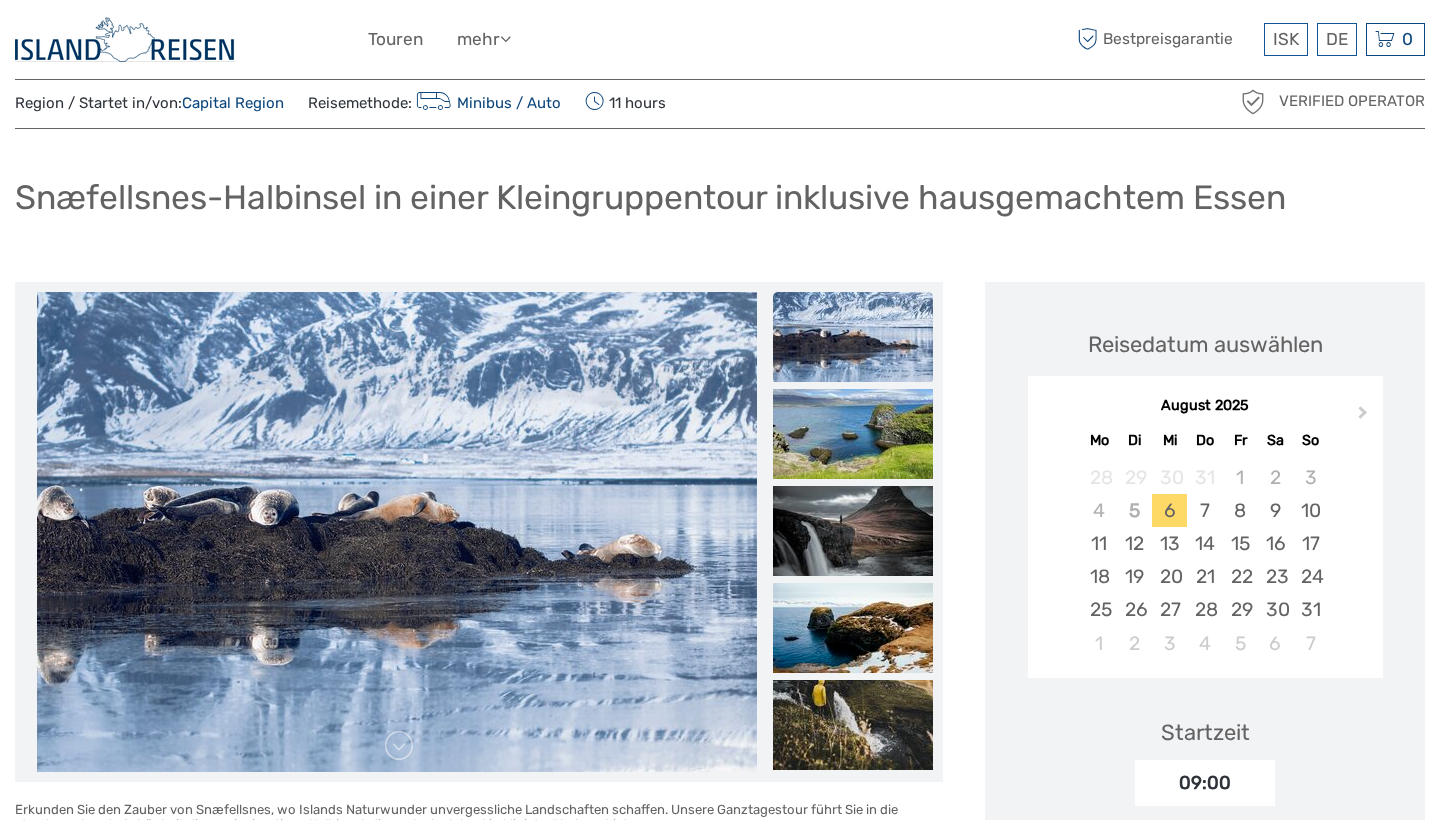 click at bounding box center [853, 434] 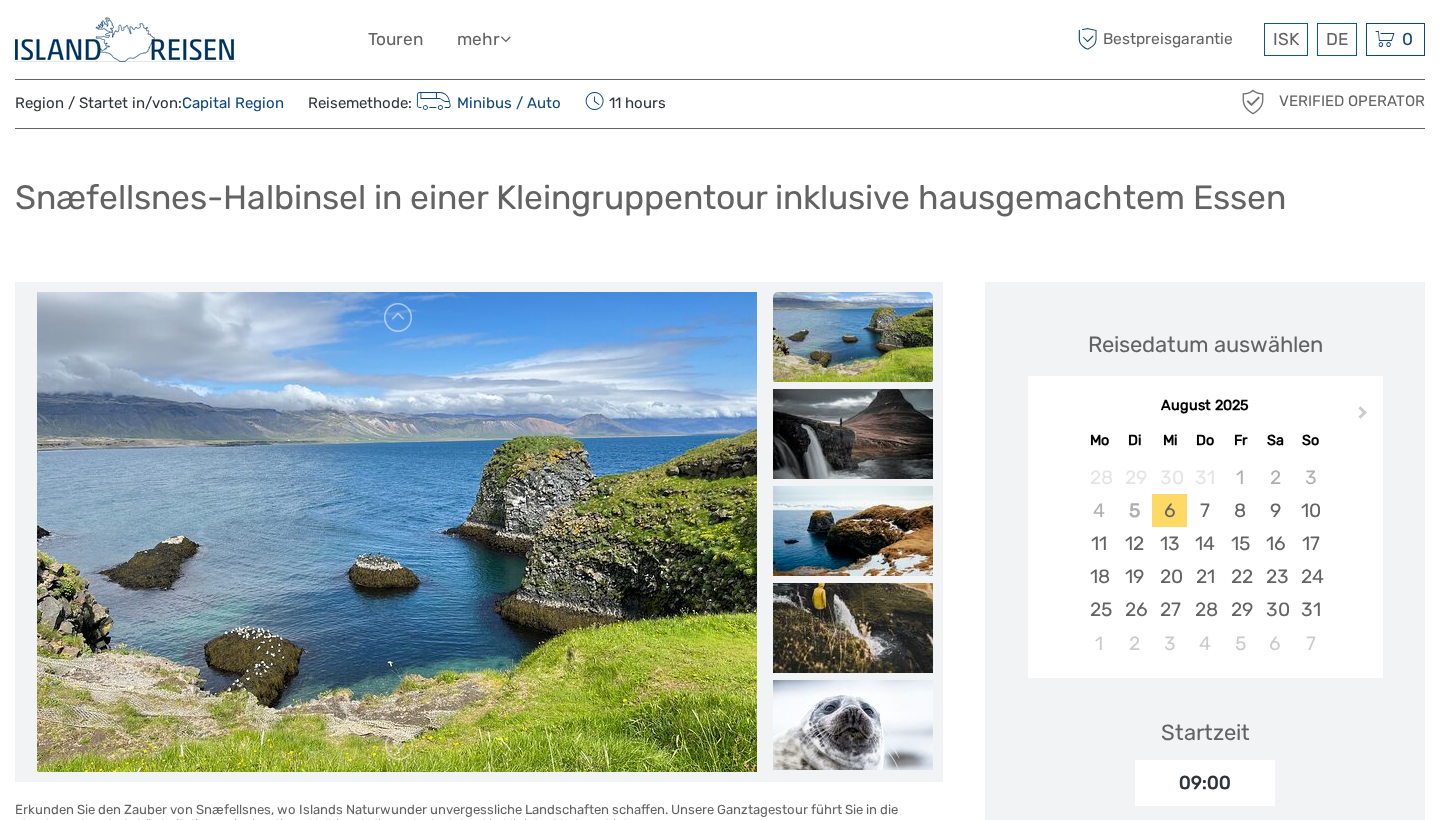 click at bounding box center [853, 434] 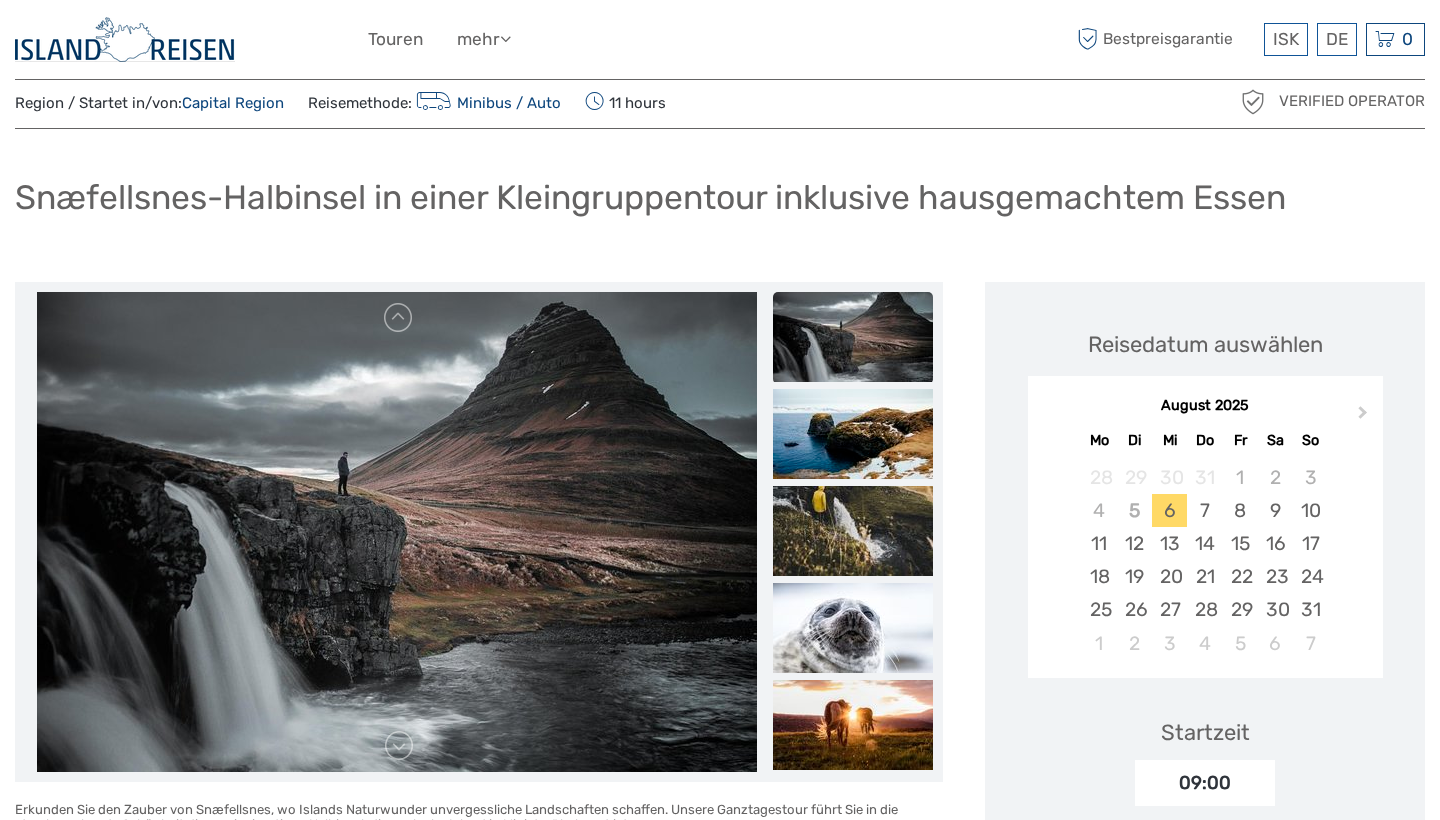 click at bounding box center (853, 434) 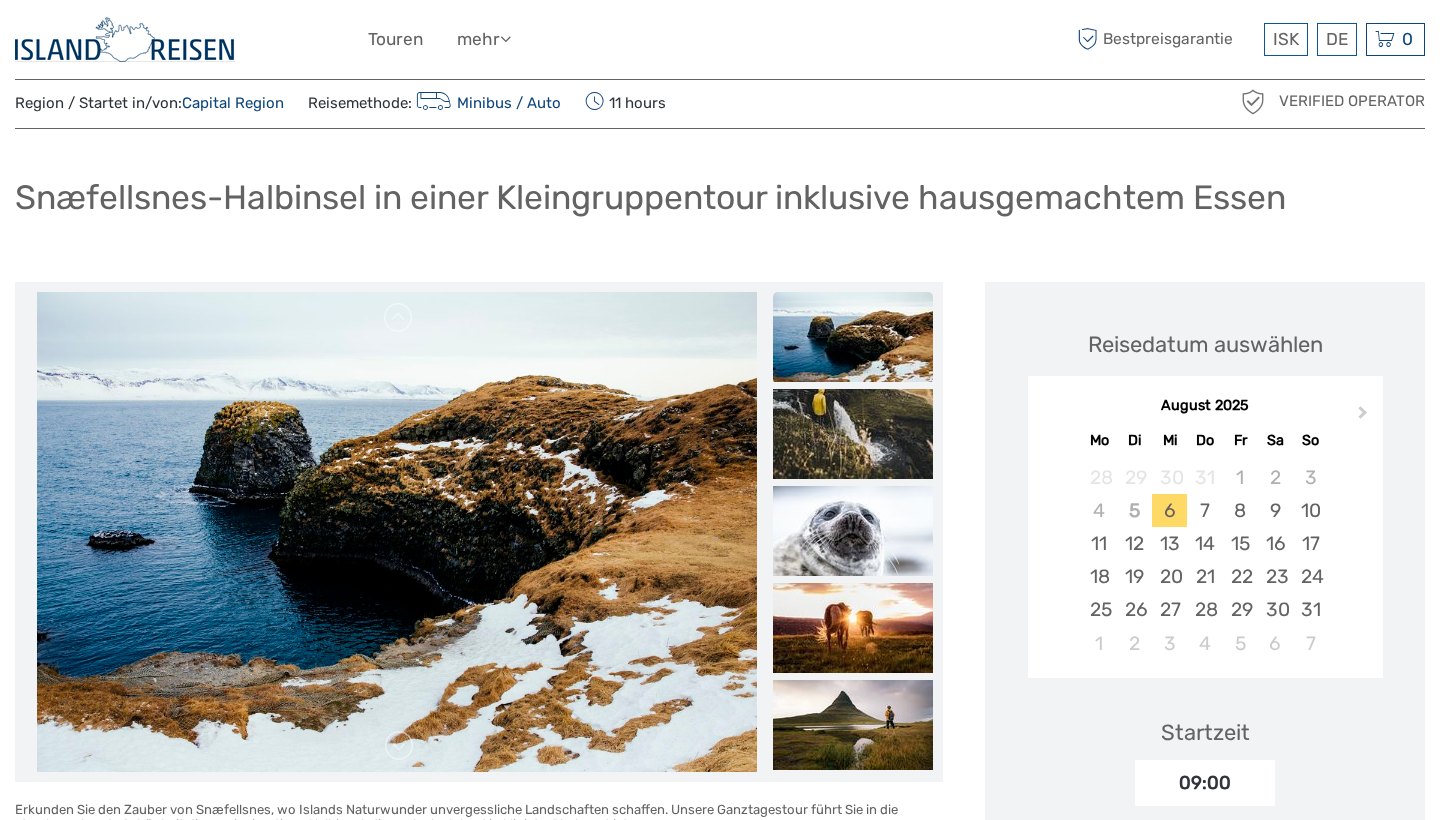click at bounding box center [853, 434] 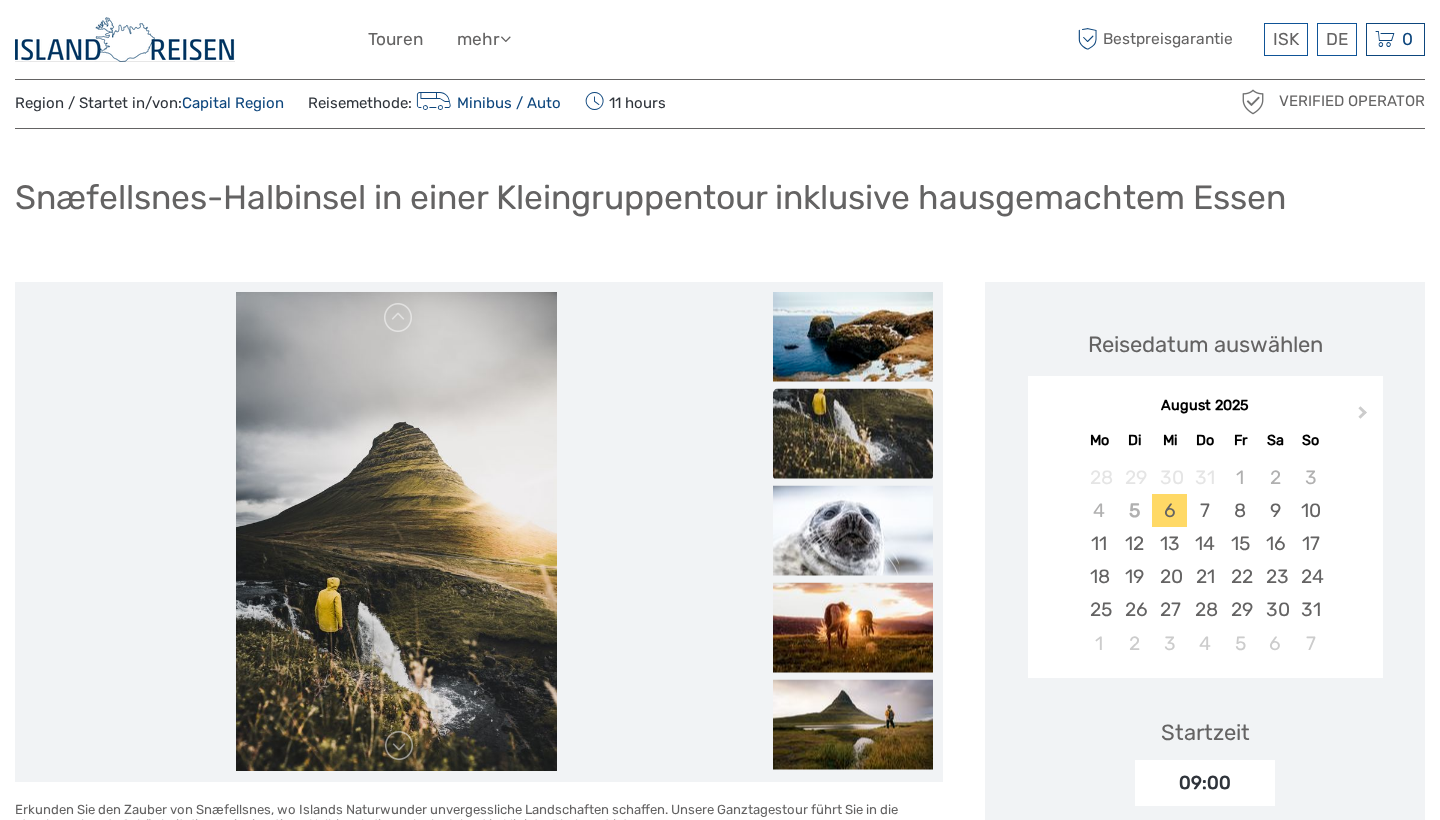 click at bounding box center [853, 433] 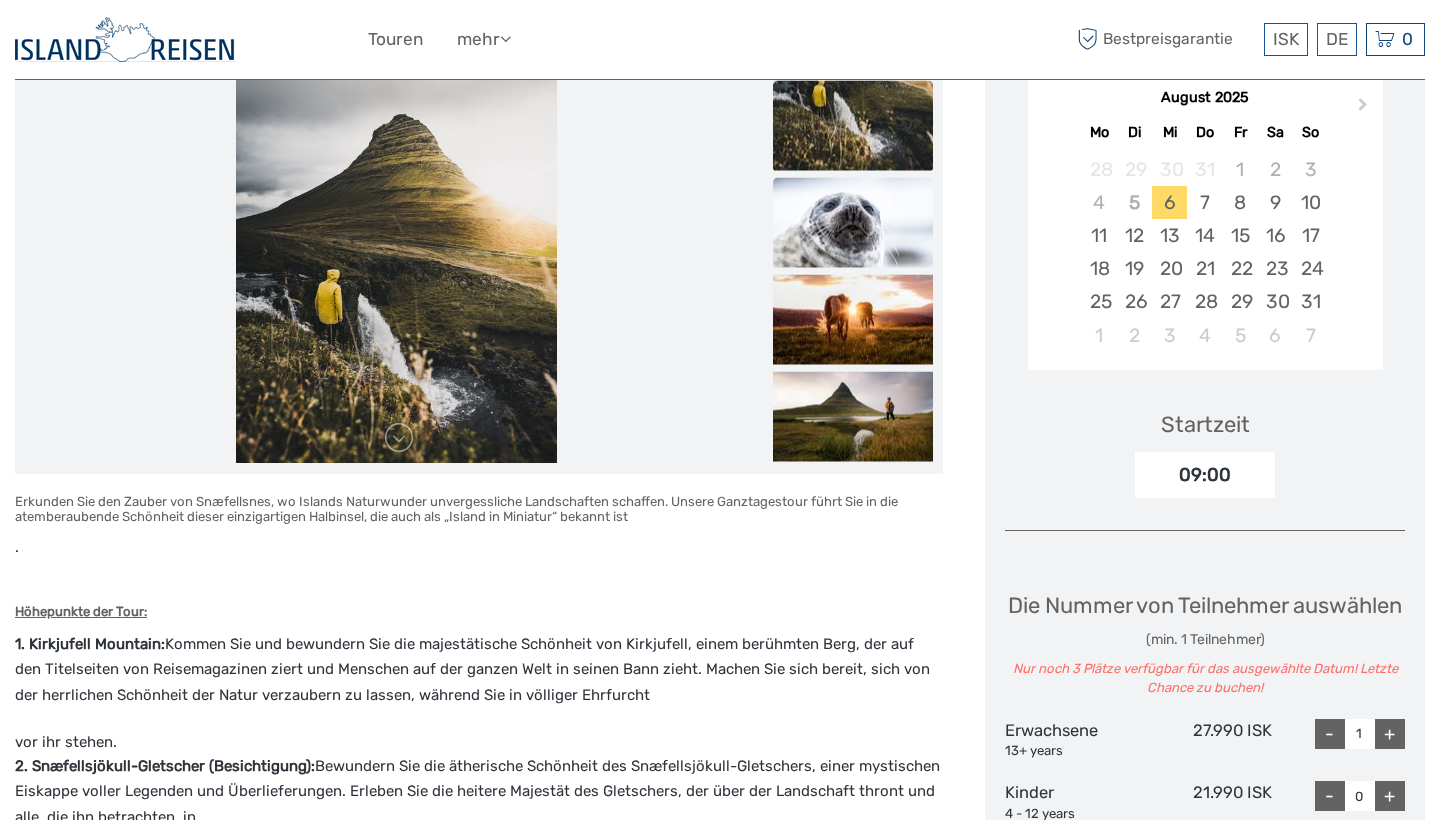 scroll, scrollTop: 368, scrollLeft: 0, axis: vertical 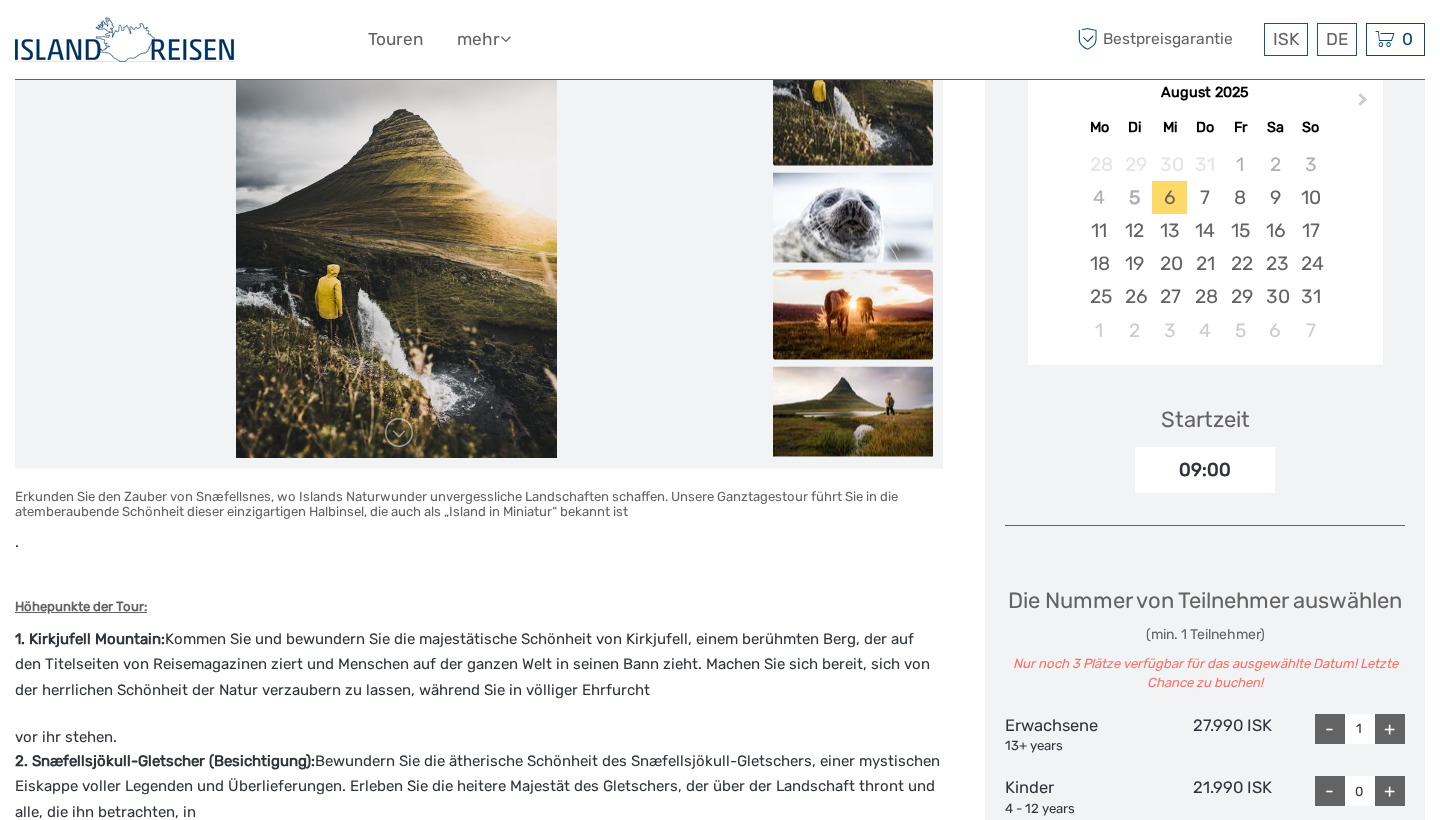 click at bounding box center (853, 314) 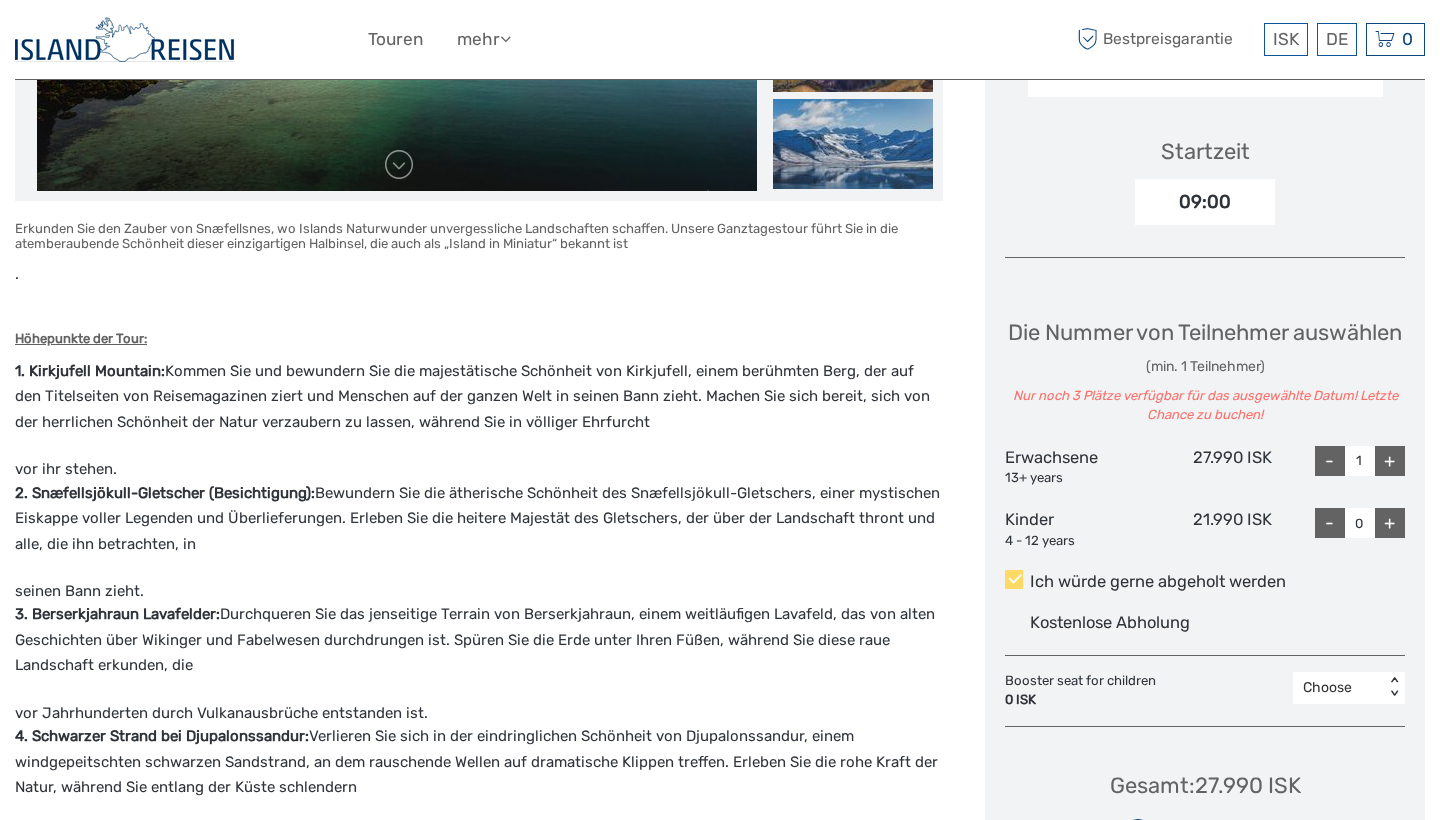 scroll, scrollTop: 599, scrollLeft: 0, axis: vertical 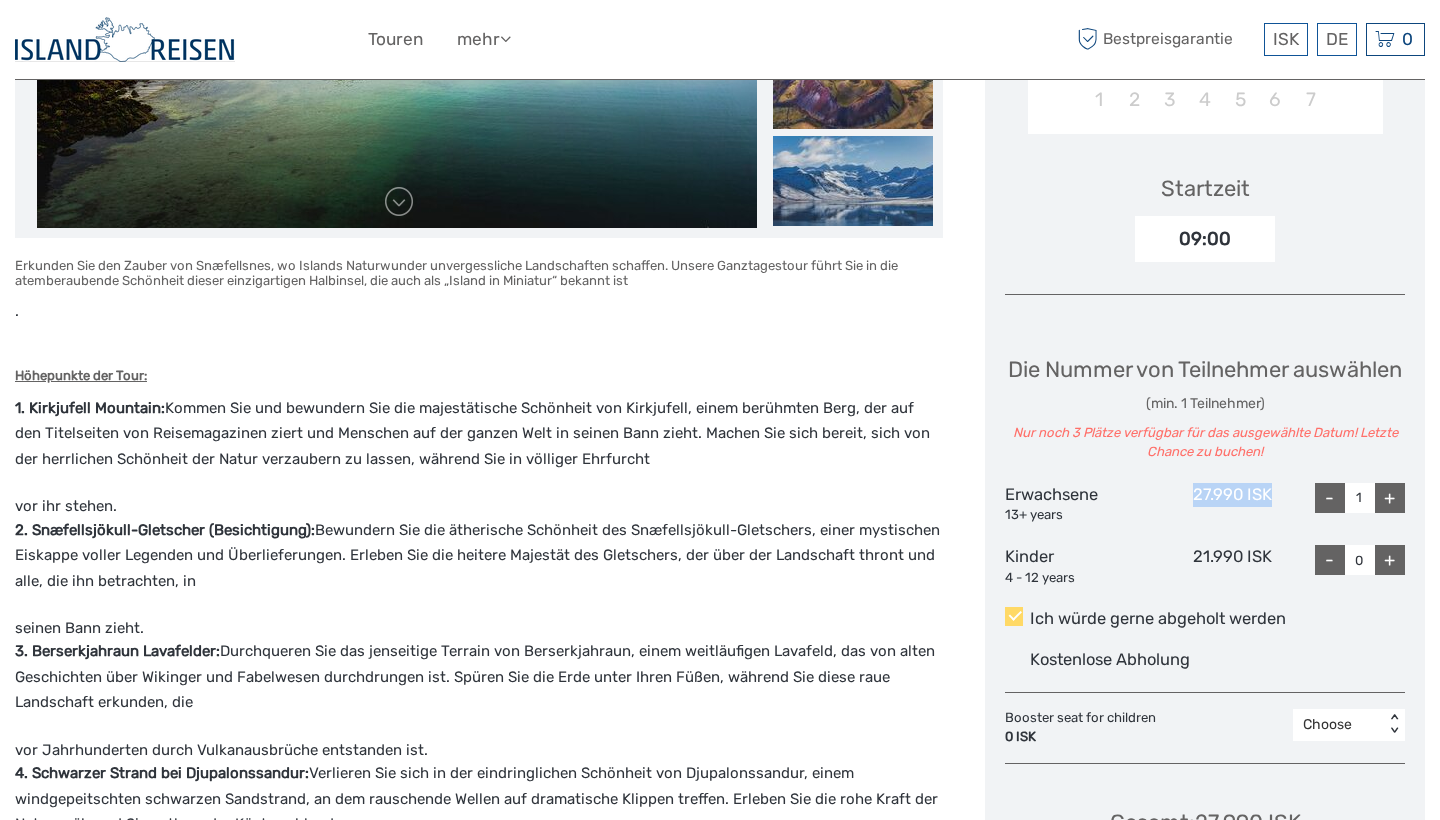 drag, startPoint x: 1192, startPoint y: 518, endPoint x: 1272, endPoint y: 516, distance: 80.024994 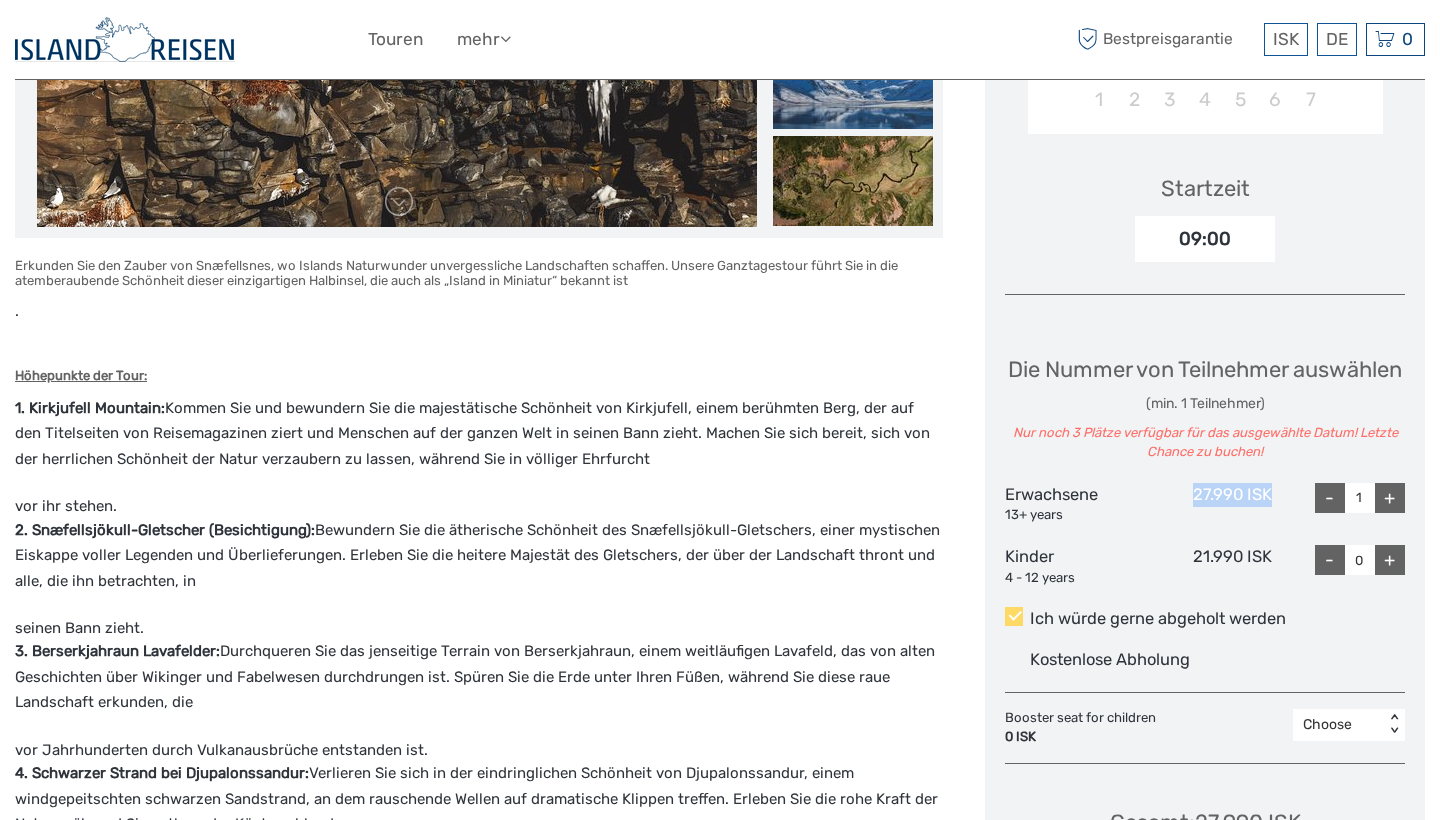 click on "27.990 ISK" at bounding box center [1204, 504] 